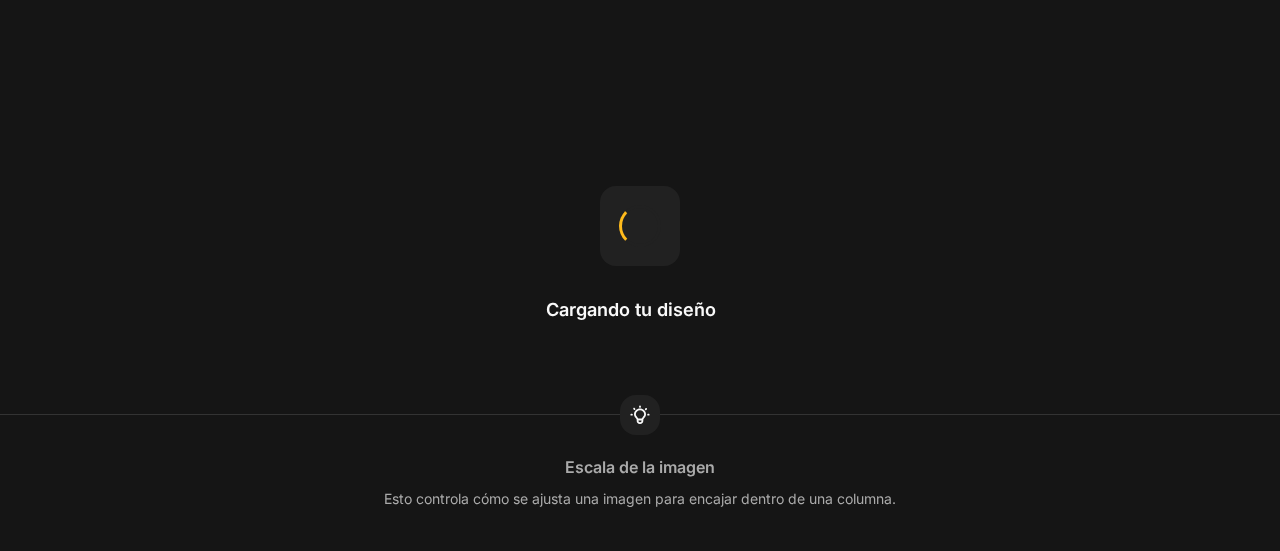 scroll, scrollTop: 0, scrollLeft: 0, axis: both 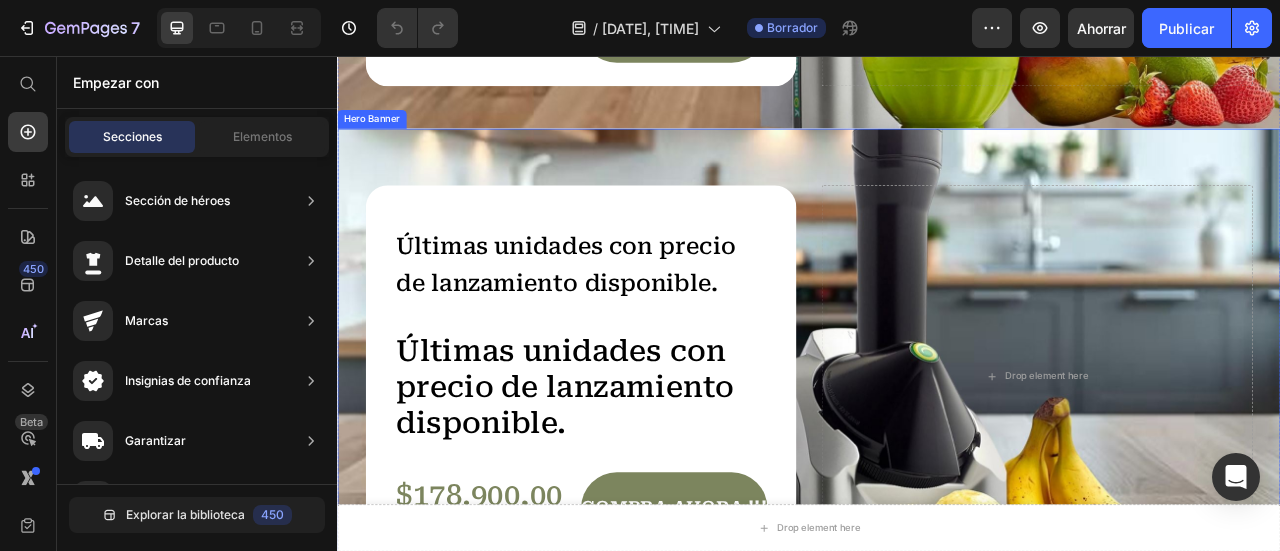 click at bounding box center (937, 463) 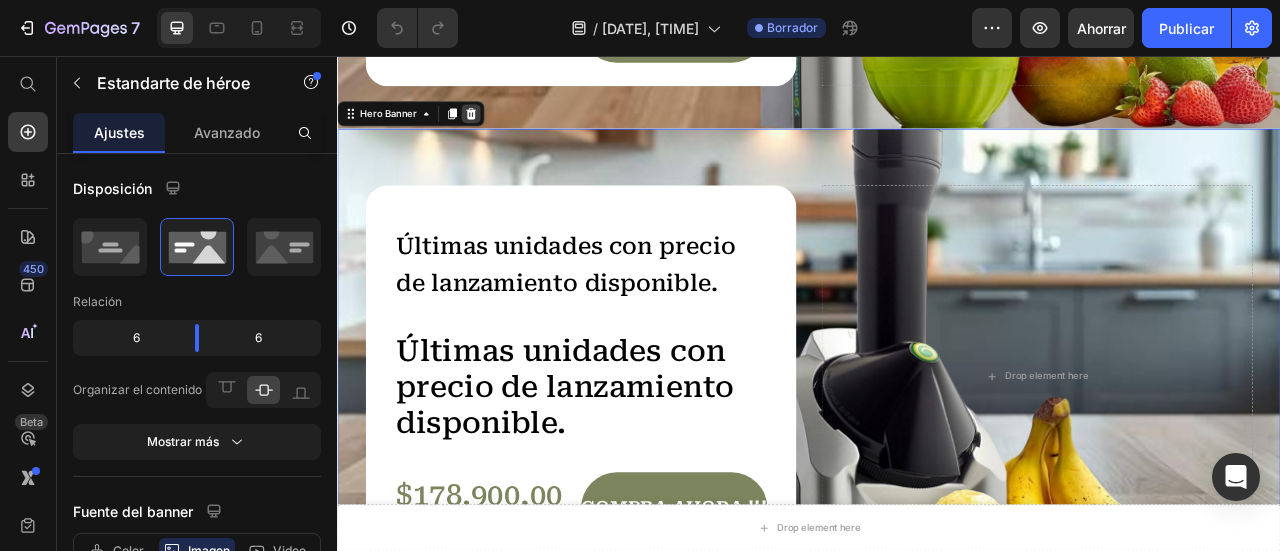 drag, startPoint x: 891, startPoint y: 181, endPoint x: 511, endPoint y: 131, distance: 383.27536 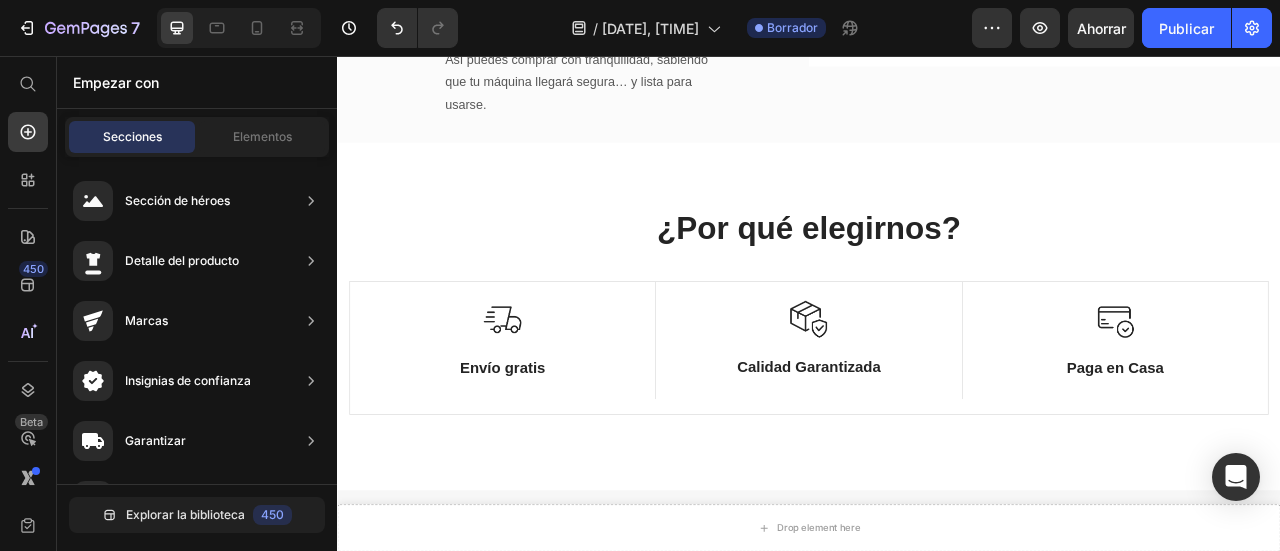 scroll, scrollTop: 7100, scrollLeft: 0, axis: vertical 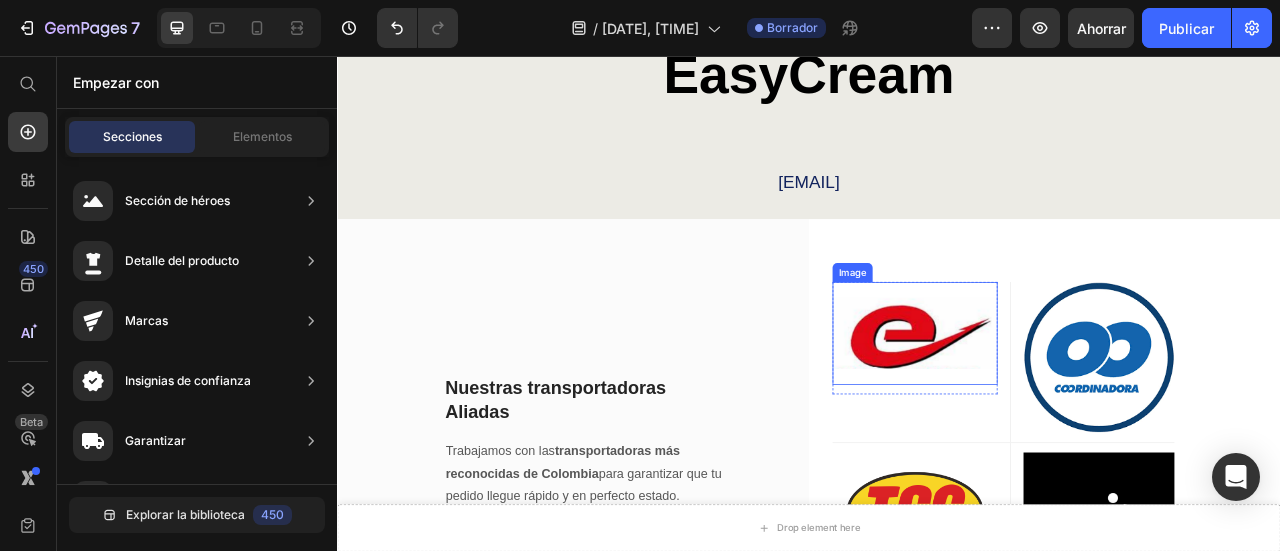 click at bounding box center (1072, 408) 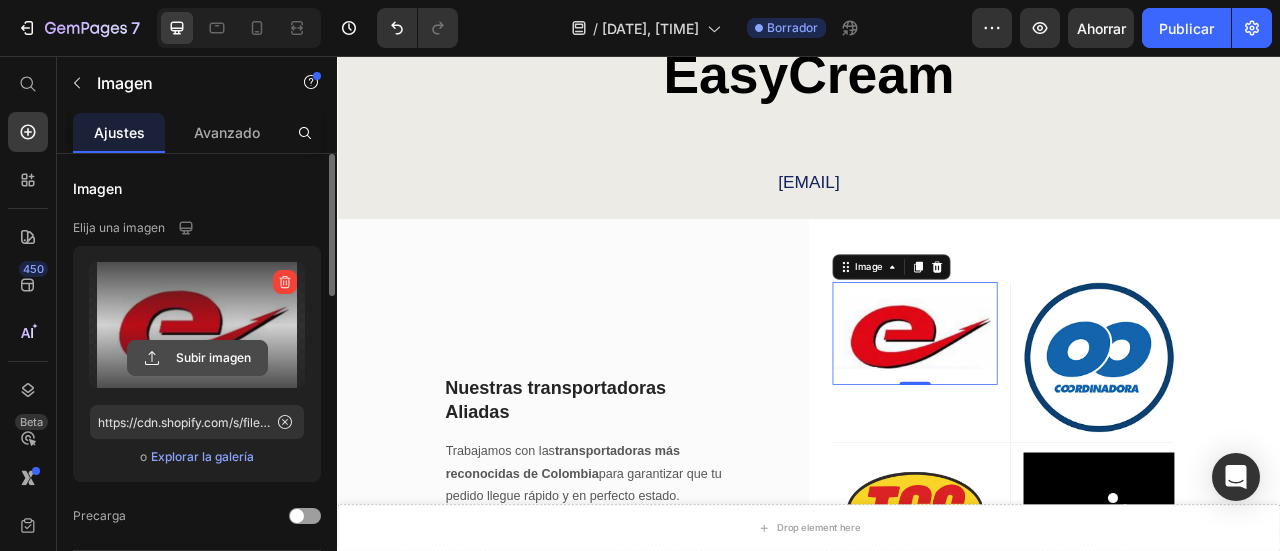 click 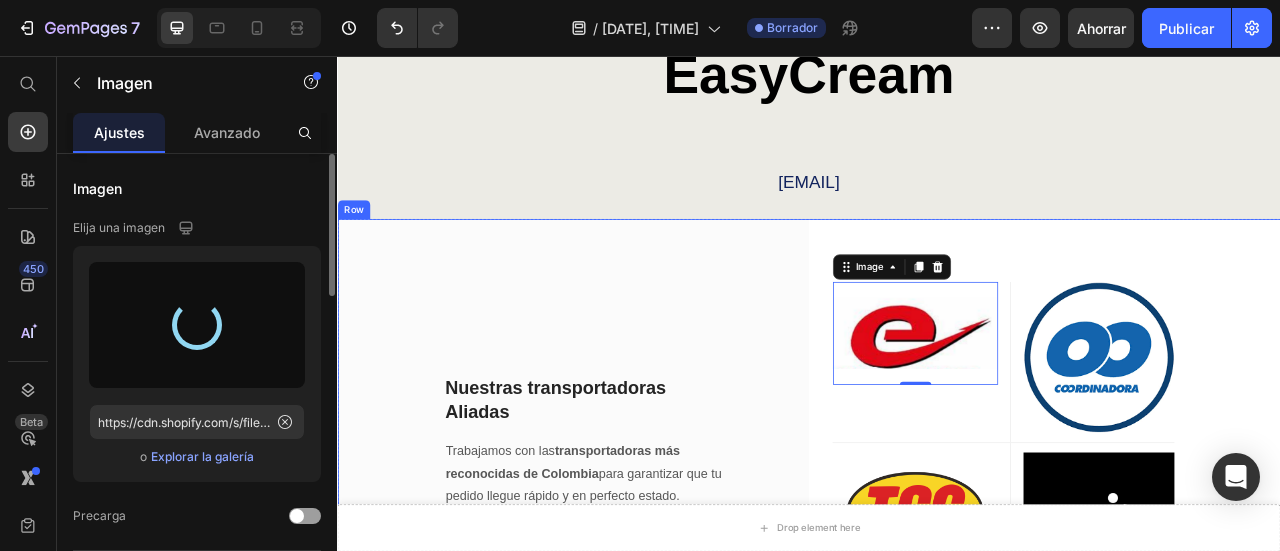 type on "https://cdn.shopify.com/s/files/1/0597/1915/5799/files/gempages_543124246927246340-03edb9b1-4a96-4000-85ec-55ba4f037276.png" 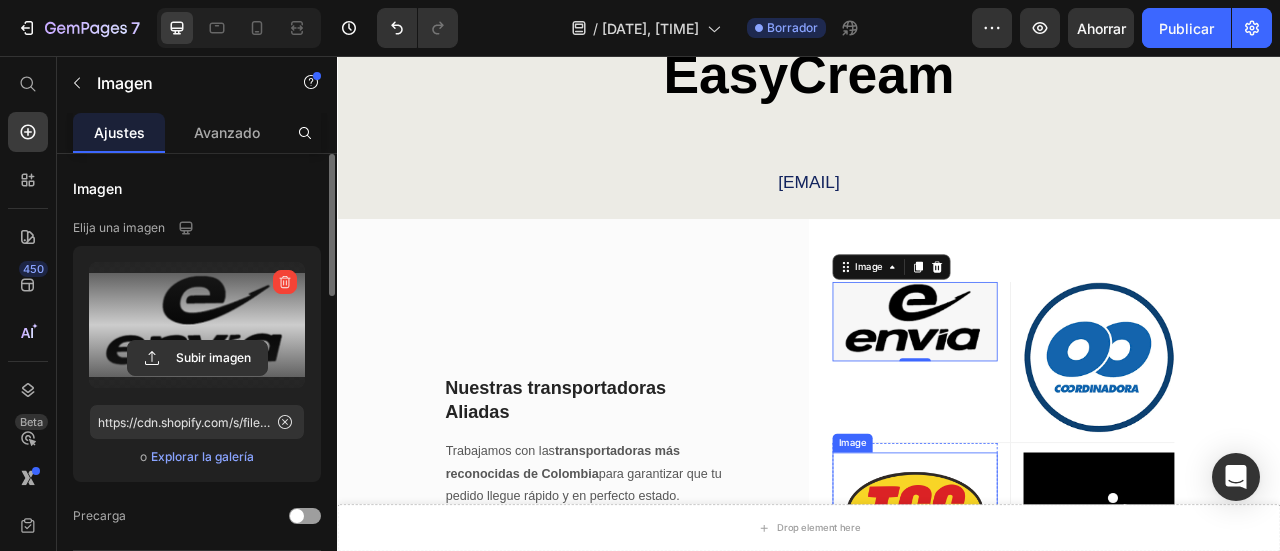 click on "[TRANSPORT_COMPANY], [TRANSPORT_COMPANY], [TRANSPORT_COMPANY], [TRANSPORT_COMPANY] y [TRANSPORT_COMPANY]" at bounding box center (637, 664) 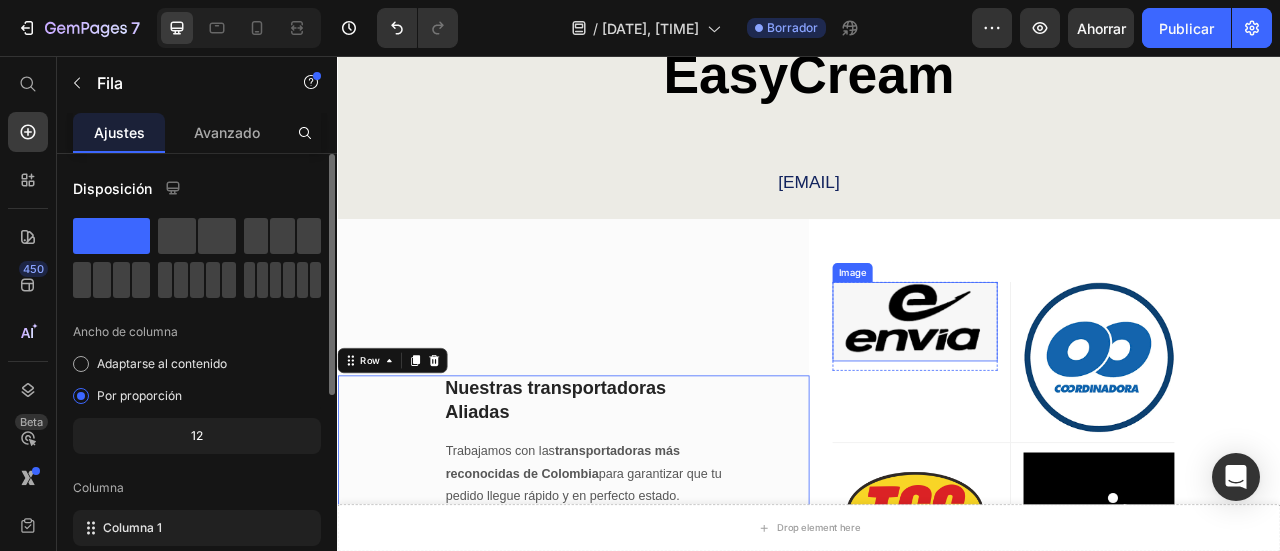 click at bounding box center (1072, 393) 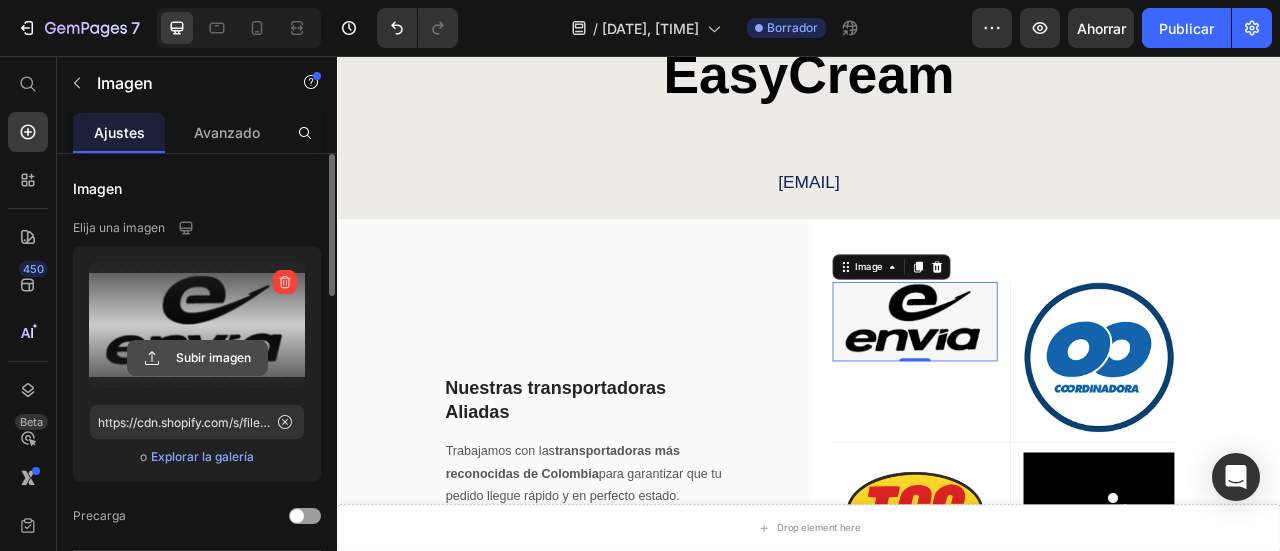 click 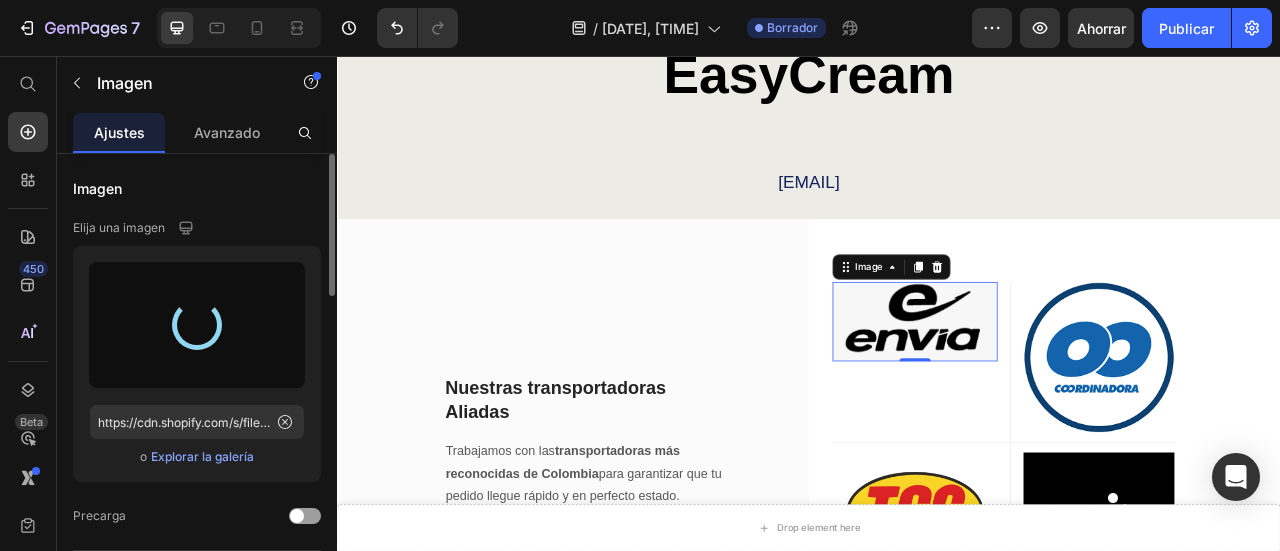 type on "https://cdn.shopify.com/s/files/1/0597/1915/5799/files/gempages_543124246927246340-931a27bc-06aa-434b-96ee-bd5a90bfcb69.png" 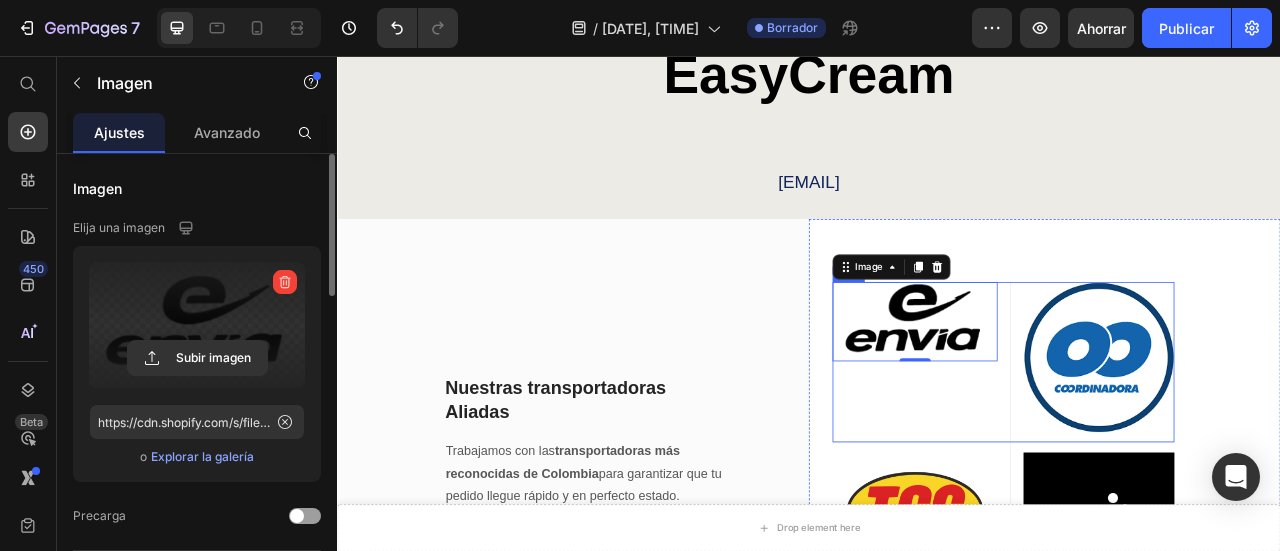 click on "Image   0 Row" at bounding box center (1072, 445) 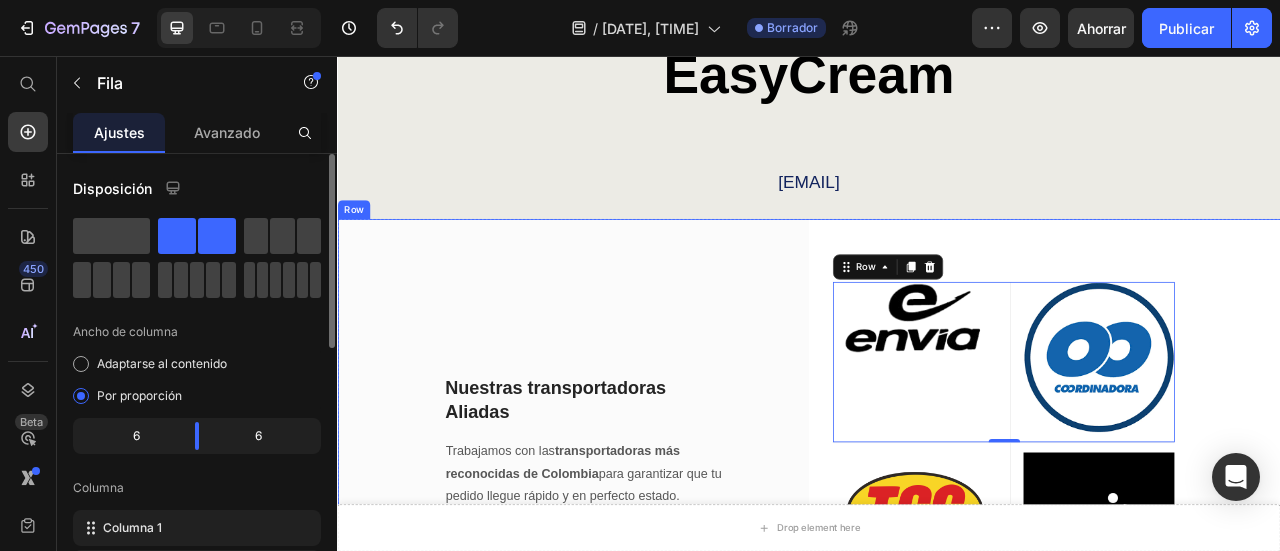 click on "[TRANSPORT_COMPANY], [TRANSPORT_COMPANY], [TRANSPORT_COMPANY], [TRANSPORT_COMPANY] y [TRANSPORT_COMPANY]" at bounding box center (637, 665) 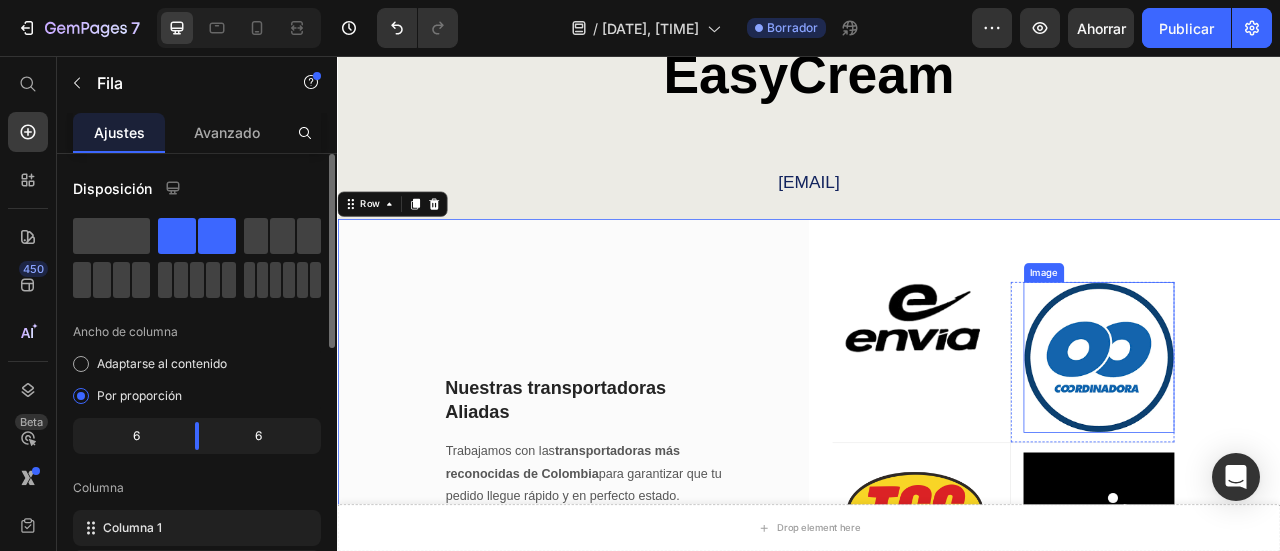 click at bounding box center (1306, 439) 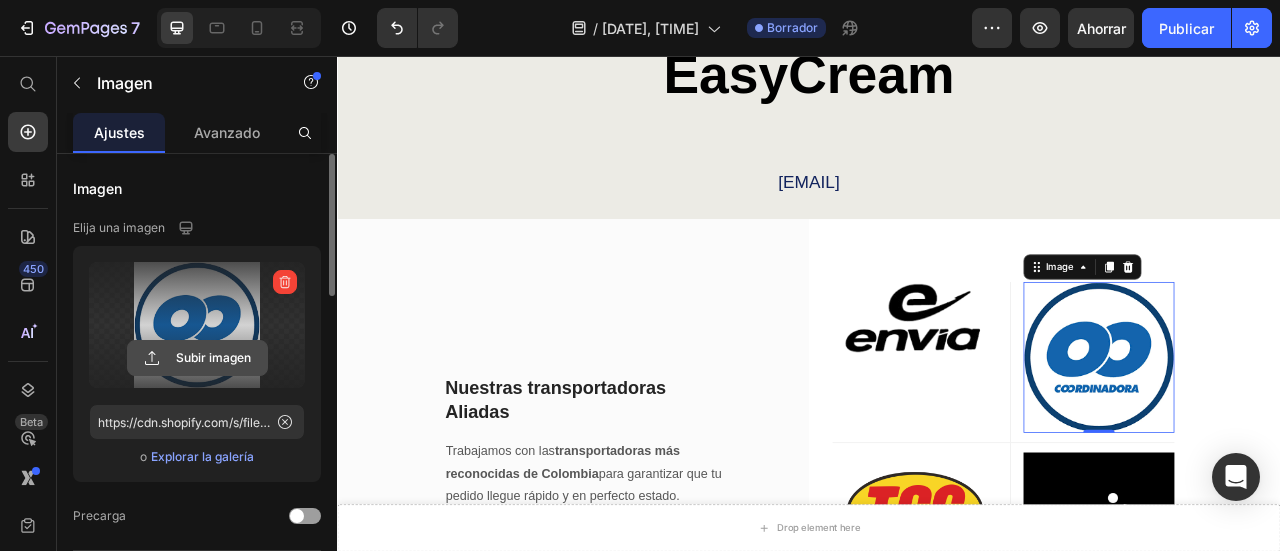 click 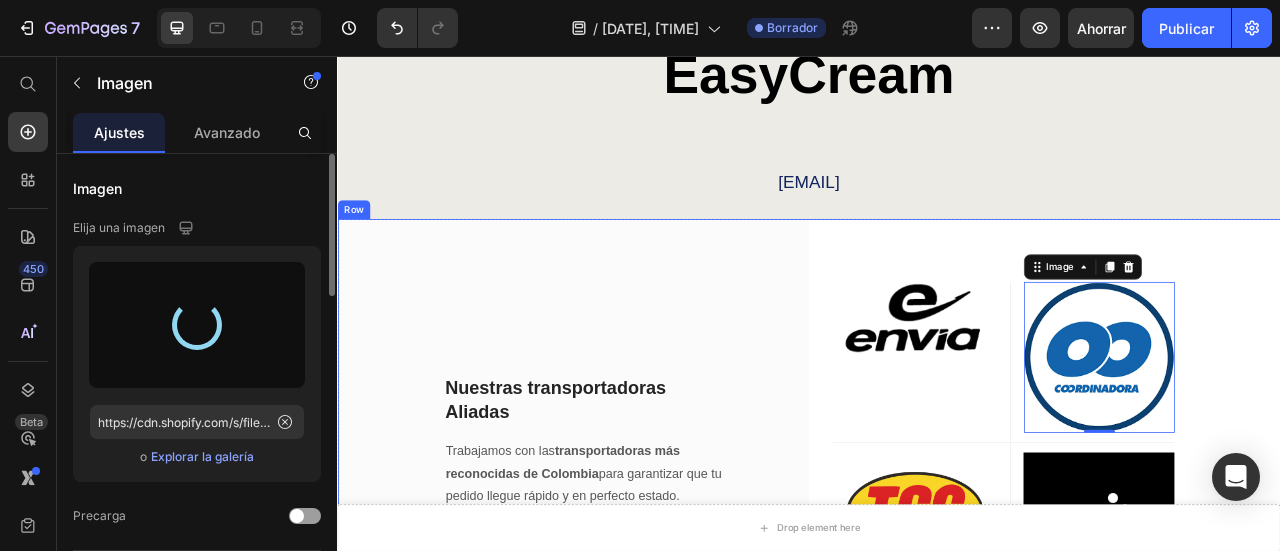 type on "https://cdn.shopify.com/s/files/1/0597/1915/5799/files/gempages_543124246927246340-6e6e9ada-3d7e-44ca-b868-2f967452213b.png" 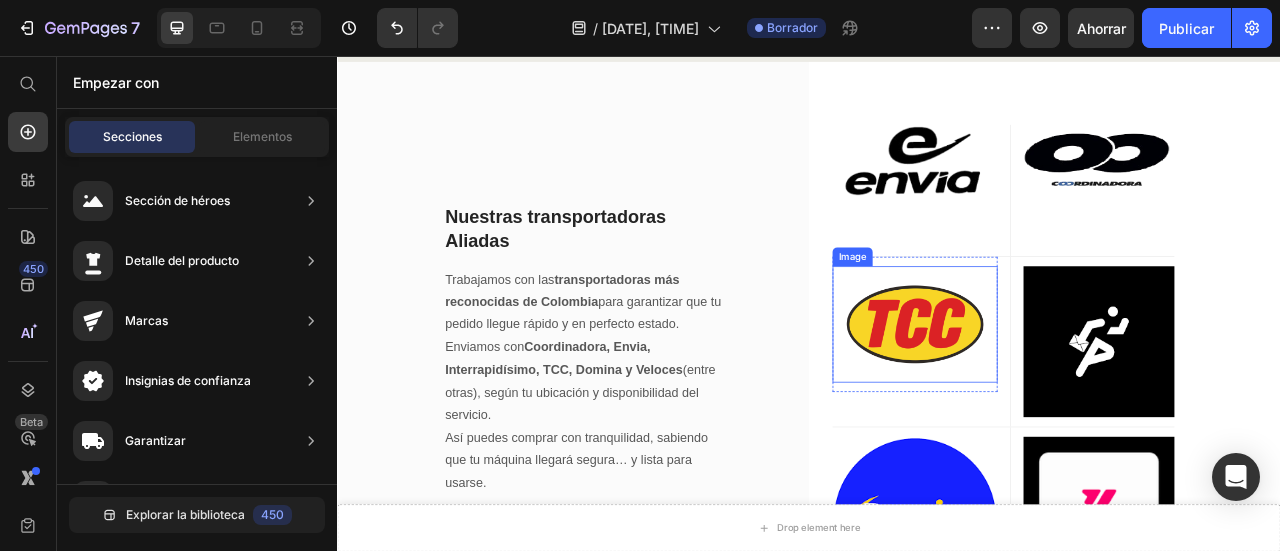 scroll, scrollTop: 7349, scrollLeft: 0, axis: vertical 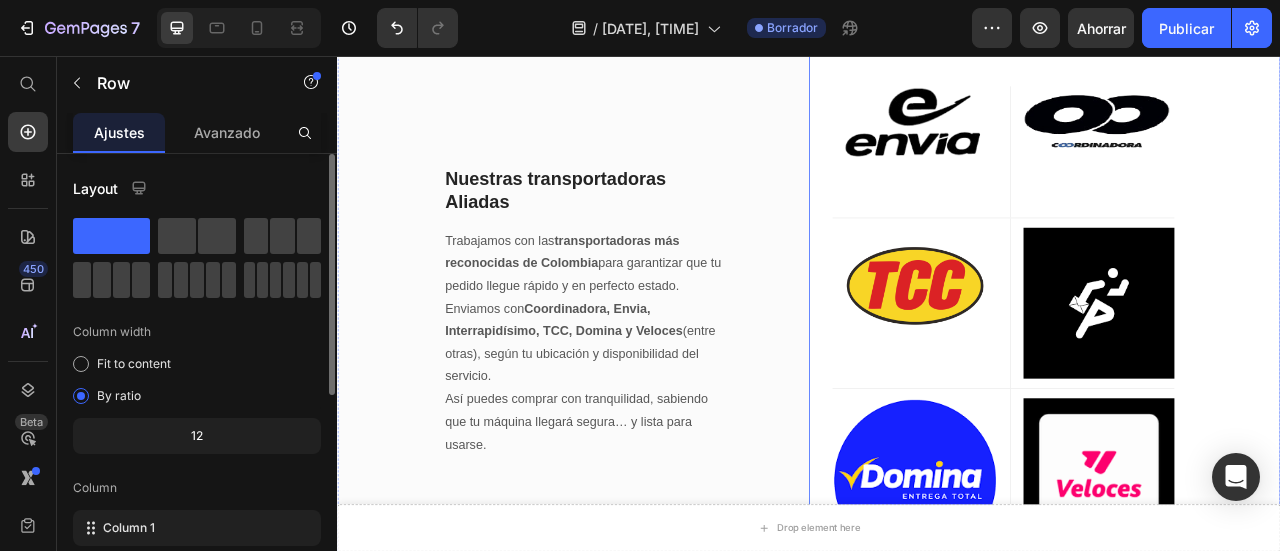 click on "Image Row Image Row Row Image Row Image Row Row Image Row Image Row Row Row" at bounding box center [1237, 397] 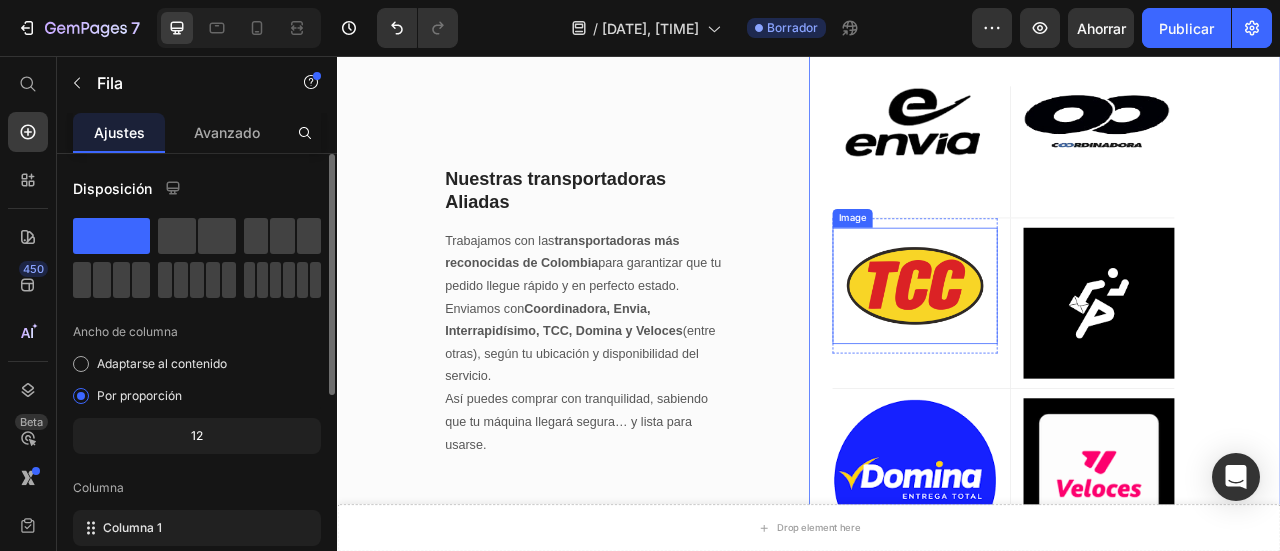 click at bounding box center [1072, 348] 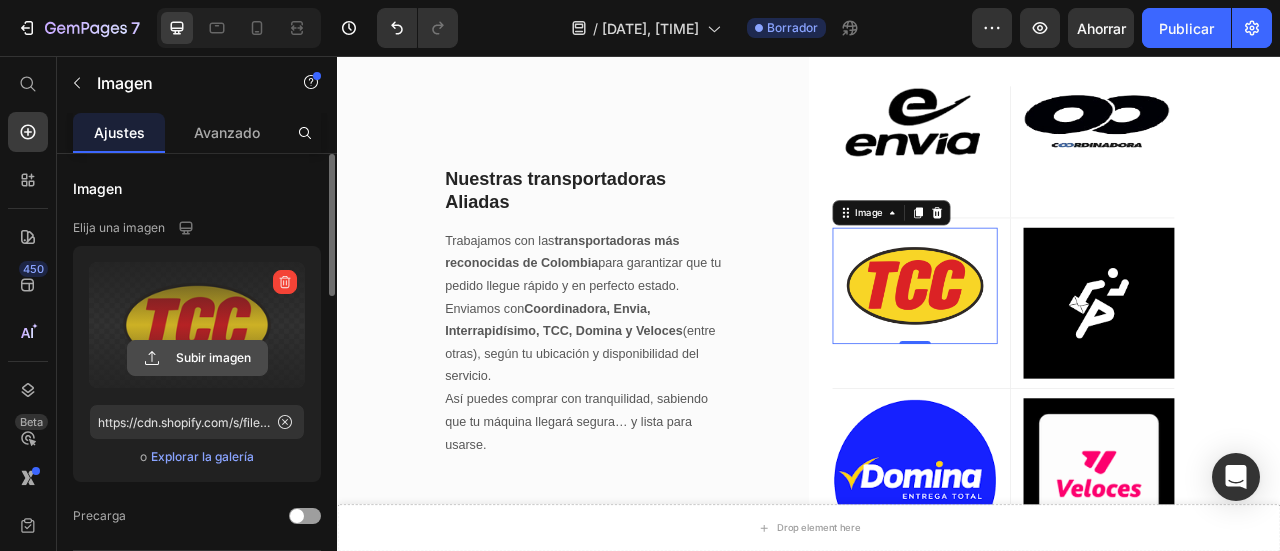 click 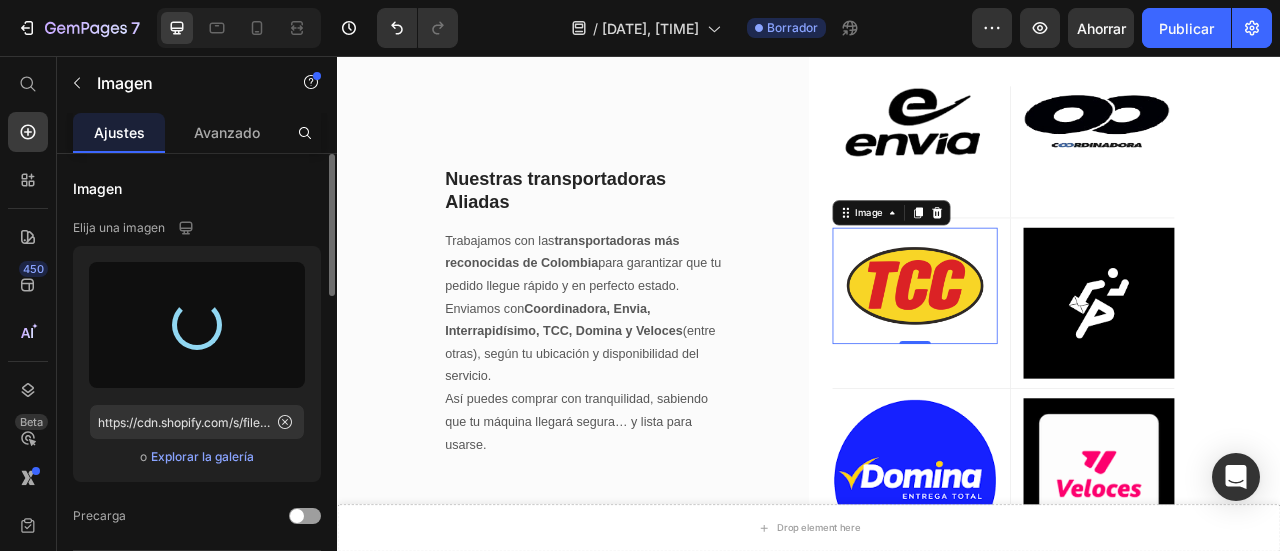 type on "https://cdn.shopify.com/s/files/1/0597/1915/5799/files/gempages_543124246927246340-5b8f408e-1ceb-497b-8503-40bd61d5760c.jpg" 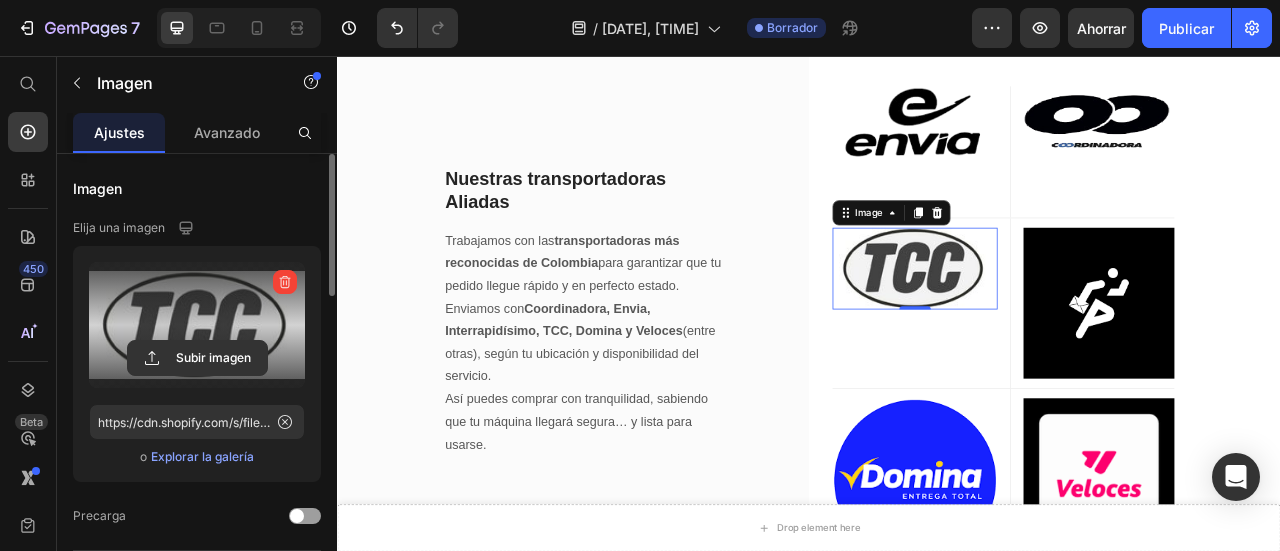 click at bounding box center (1072, 326) 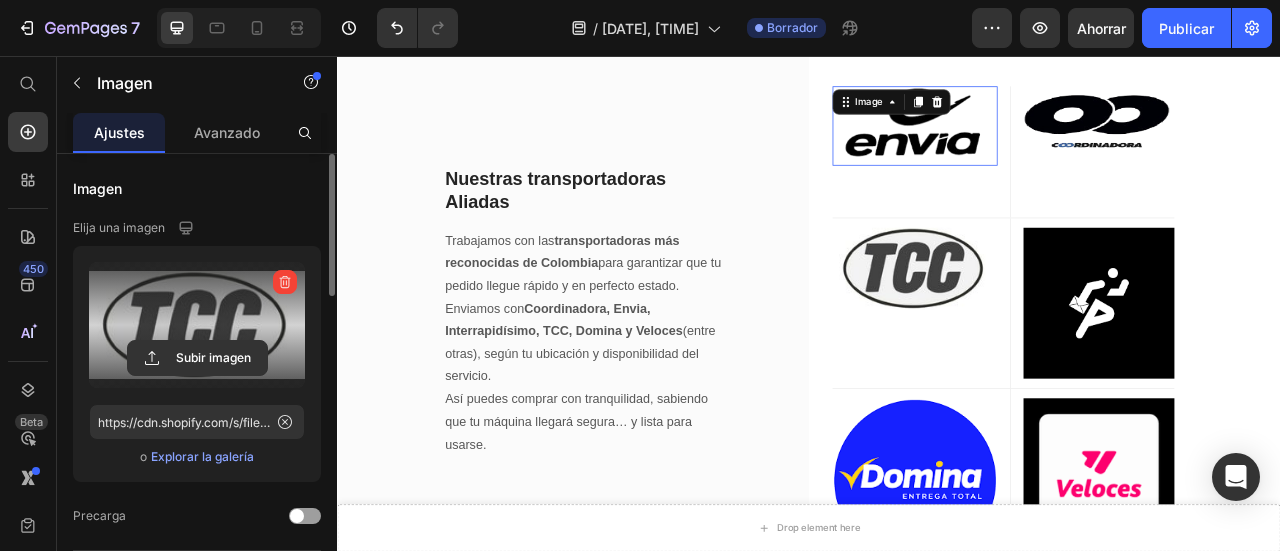 click at bounding box center [1072, 144] 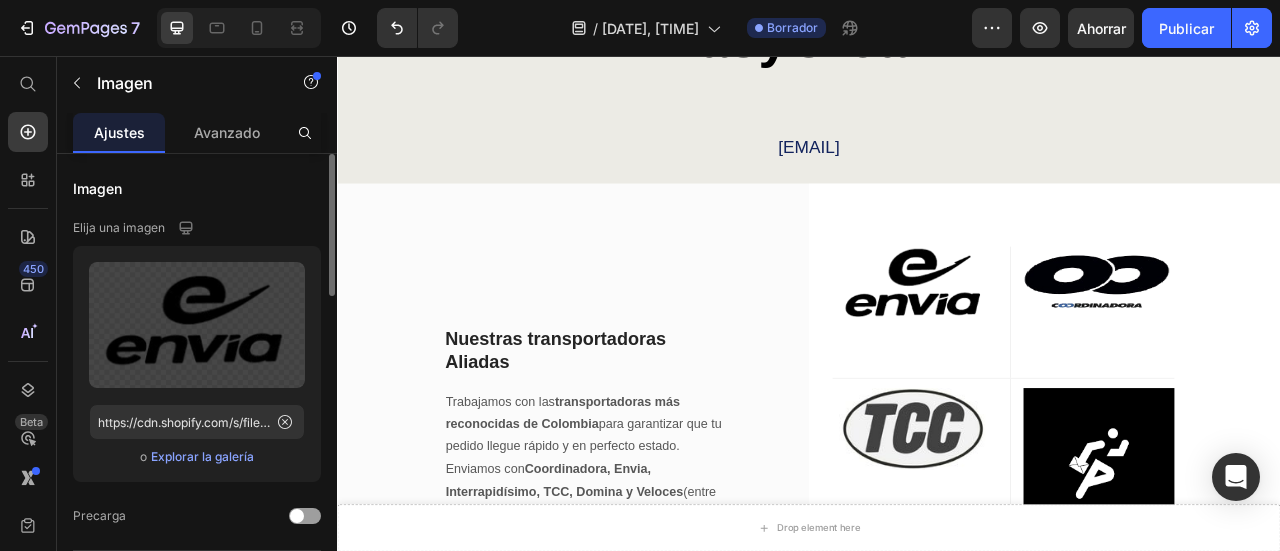 scroll, scrollTop: 7101, scrollLeft: 0, axis: vertical 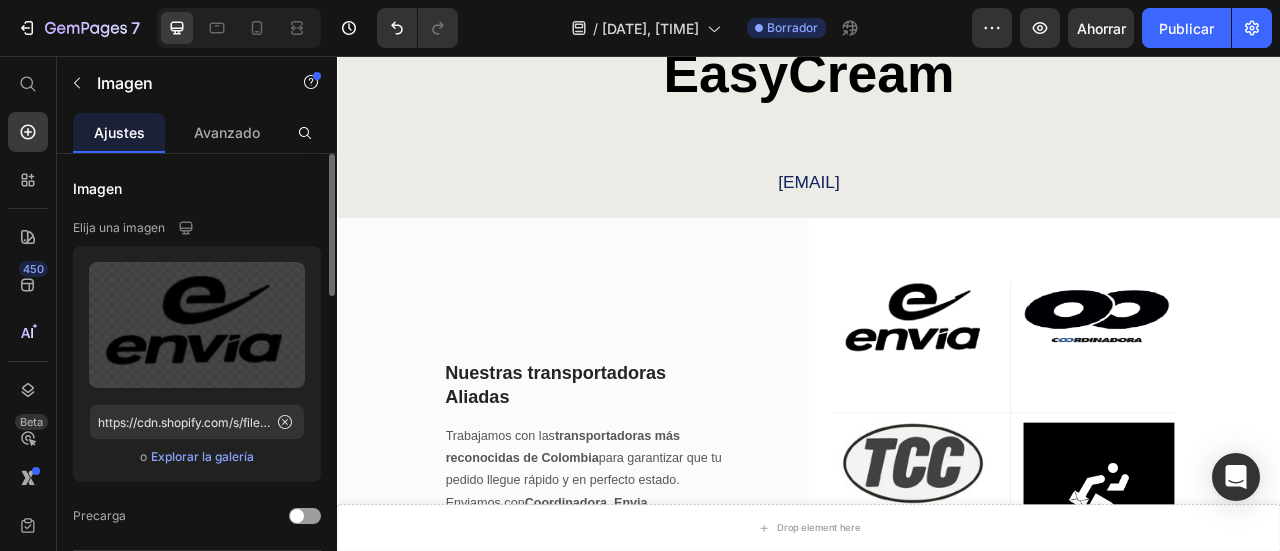 click at bounding box center (1072, 392) 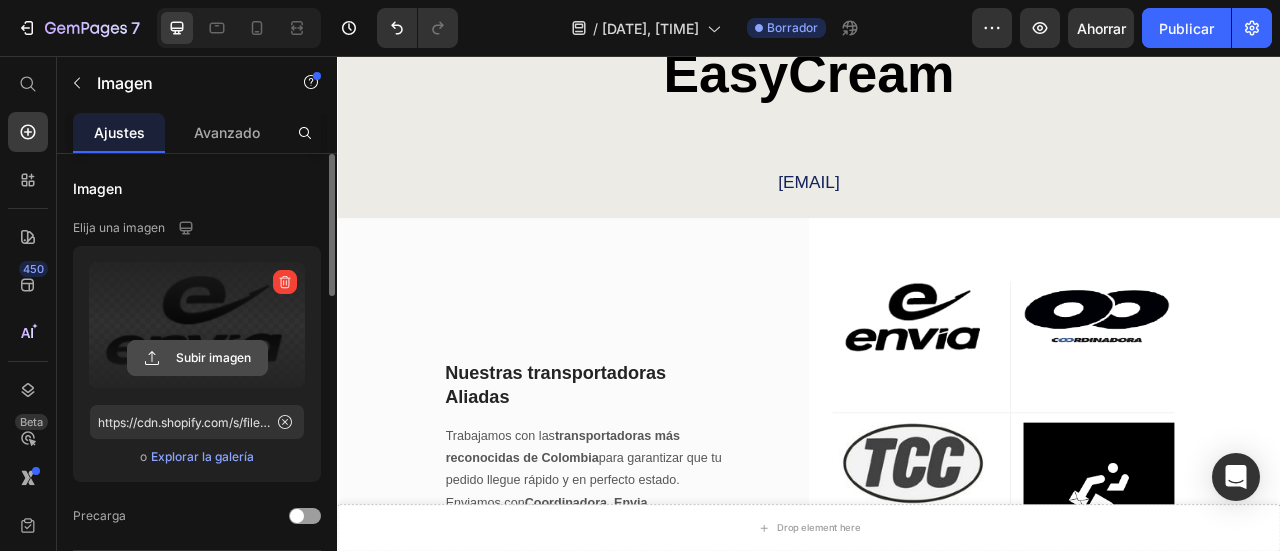 click 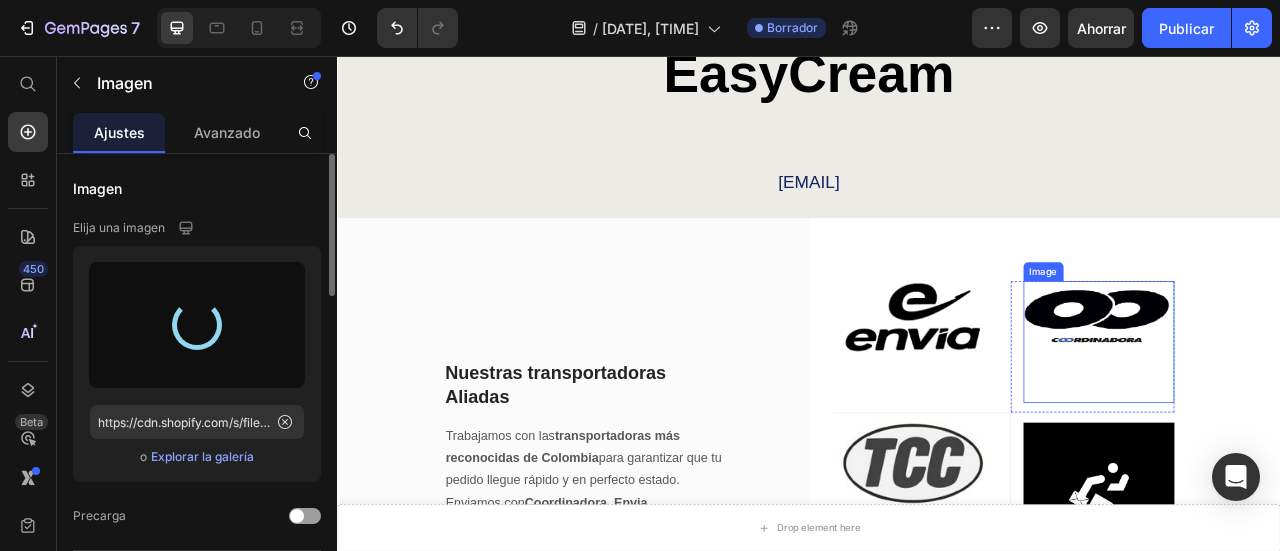 type on "https://cdn.shopify.com/s/files/1/0597/1915/5799/files/gempages_543124246927246340-c20ce83a-44a3-42ce-bb1b-27ce54dd889b.jpg" 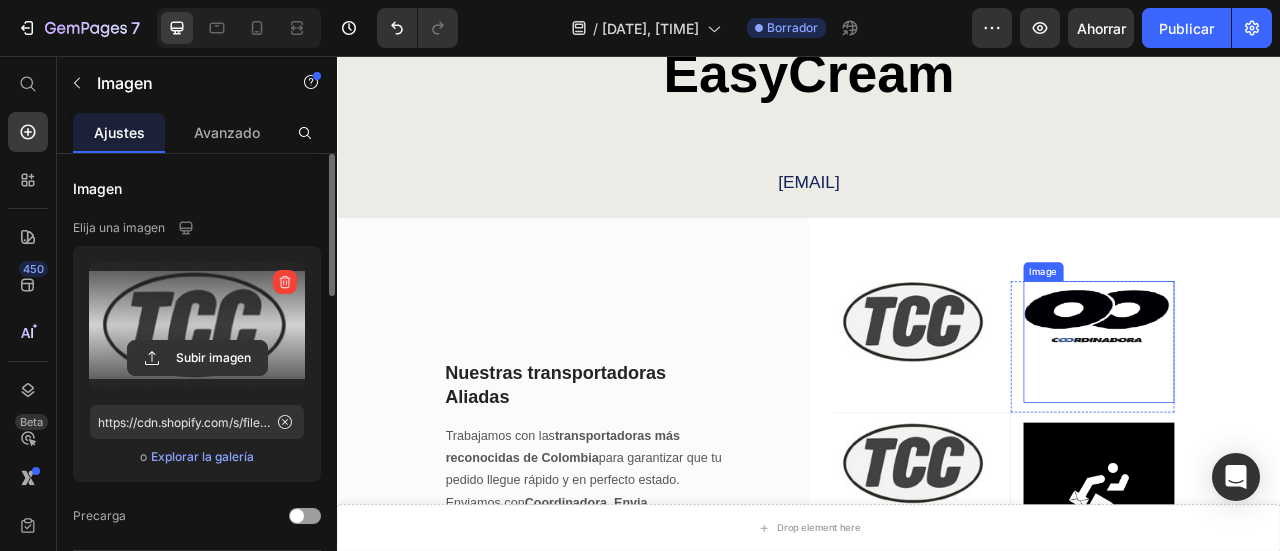 click at bounding box center [1306, 419] 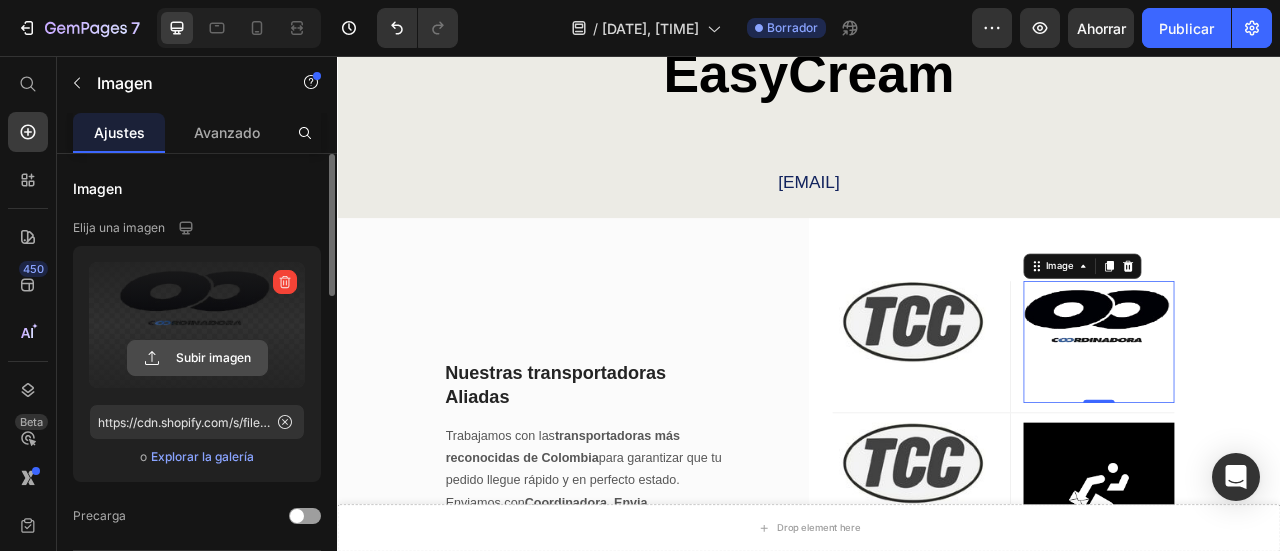 click 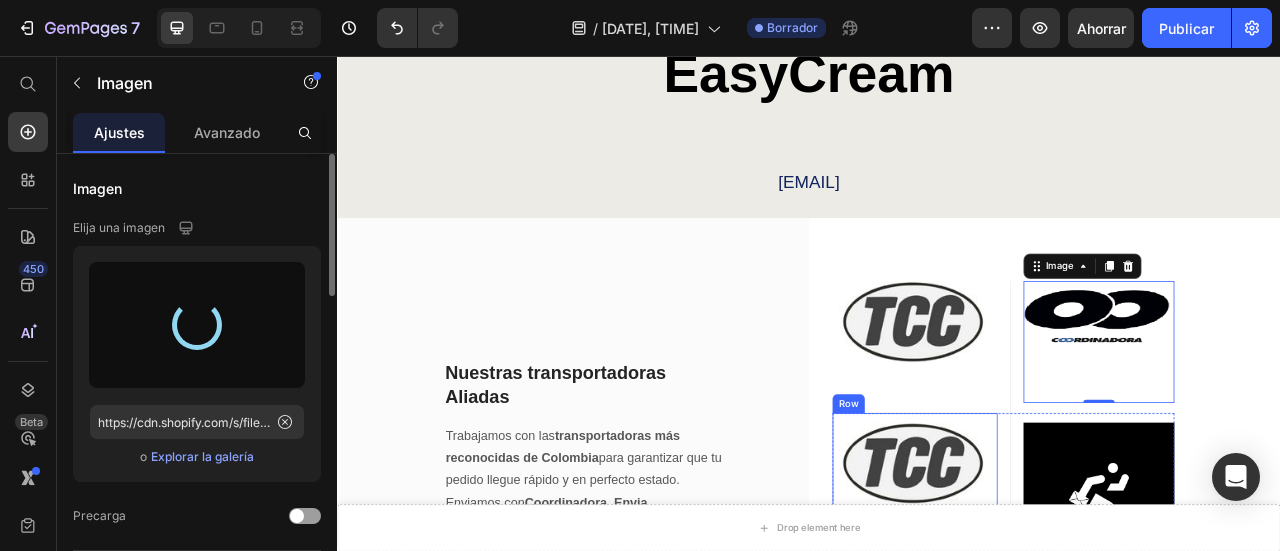 type on "https://cdn.shopify.com/s/files/1/0597/1915/5799/files/gempages_543124246927246340-cc609cae-2439-436b-abcf-95cc25175225.jpg" 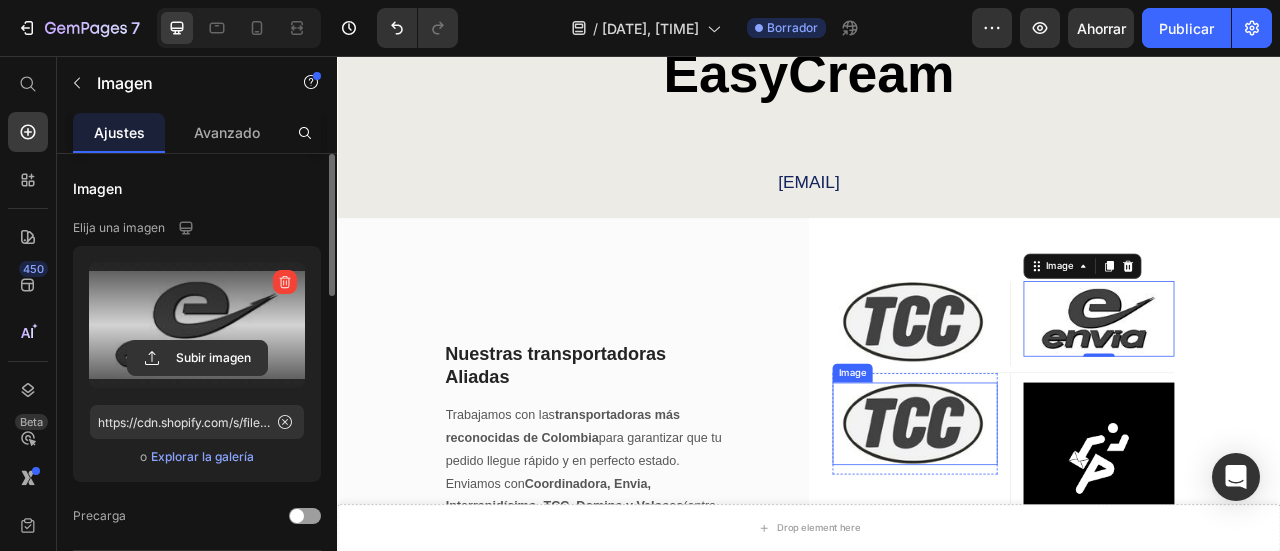 click at bounding box center (1072, 523) 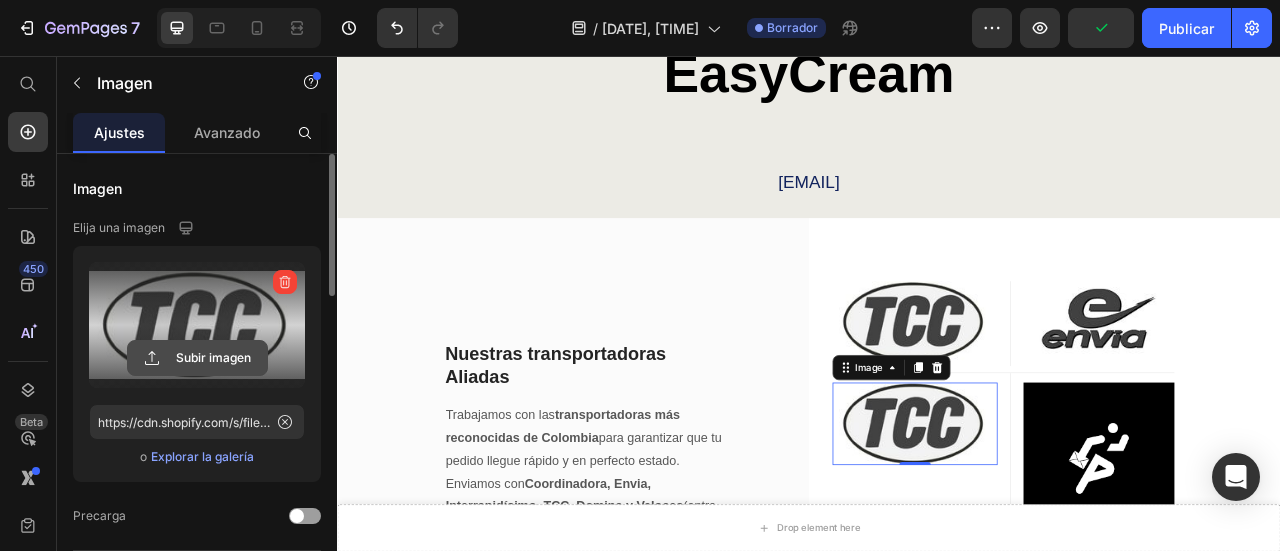 click 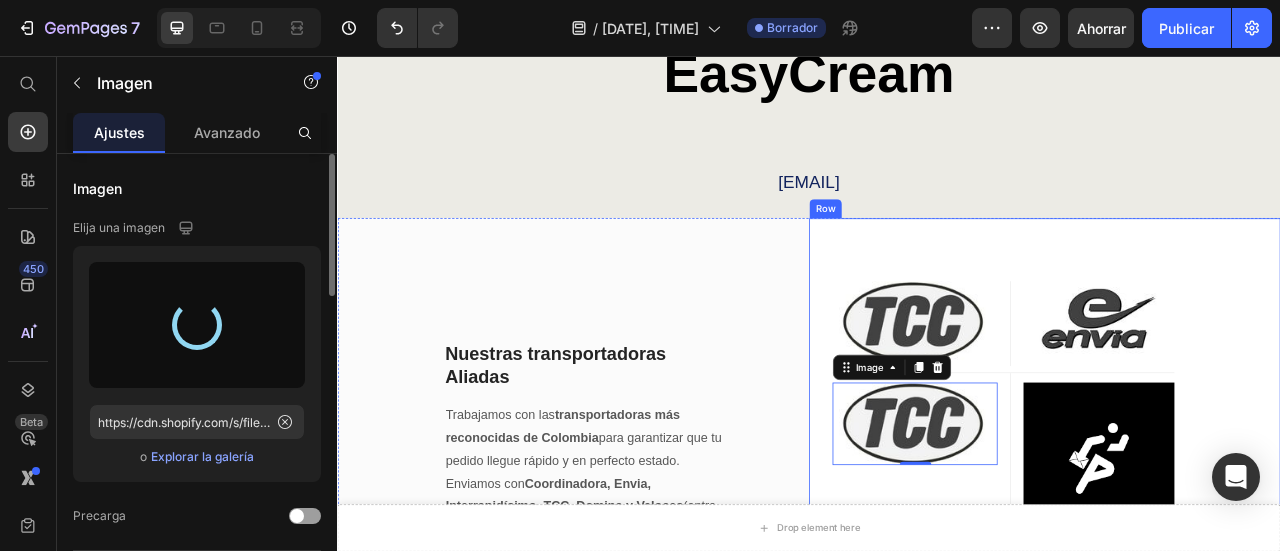 type on "https://cdn.shopify.com/s/files/1/0597/1915/5799/files/gempages_543124246927246340-f82f9cbe-c355-44c7-bd0b-f81a190021f1.jpg" 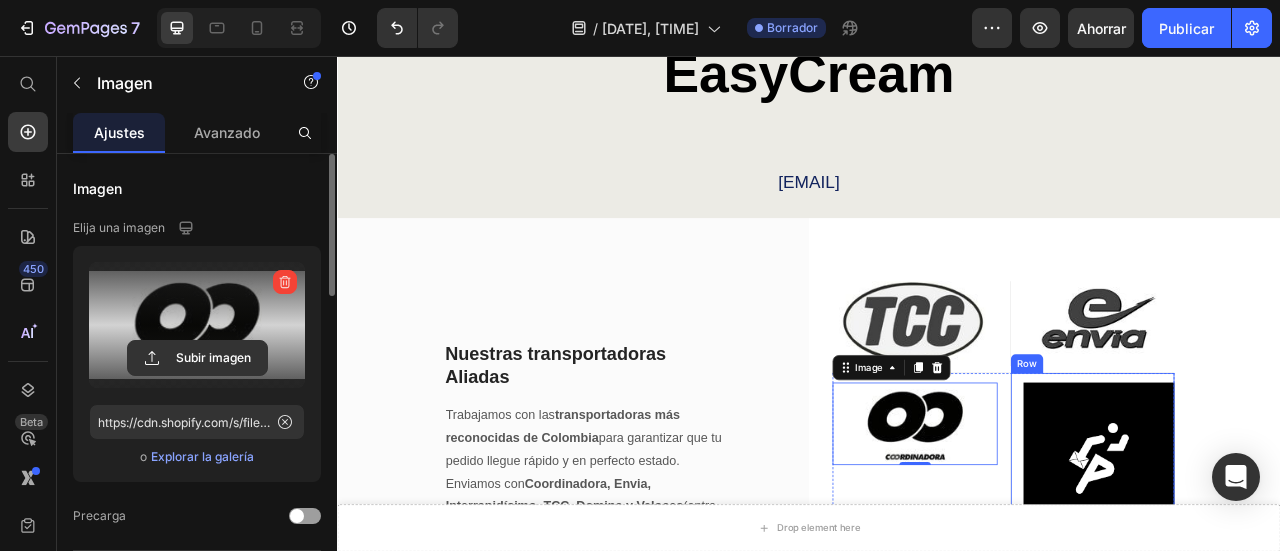 scroll, scrollTop: 7201, scrollLeft: 0, axis: vertical 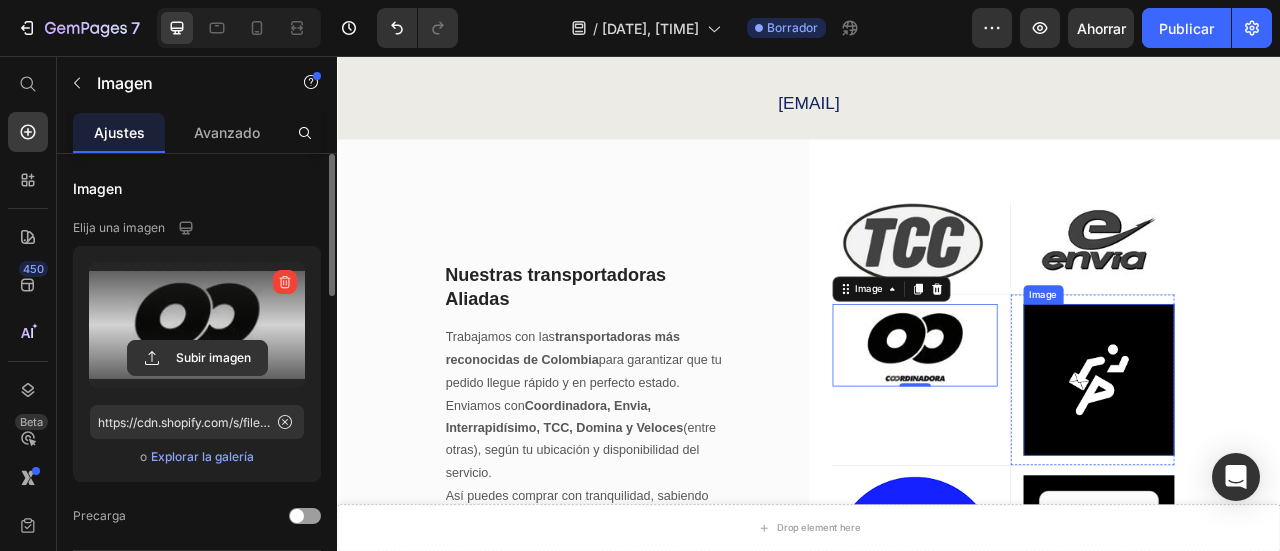 click at bounding box center (1306, 467) 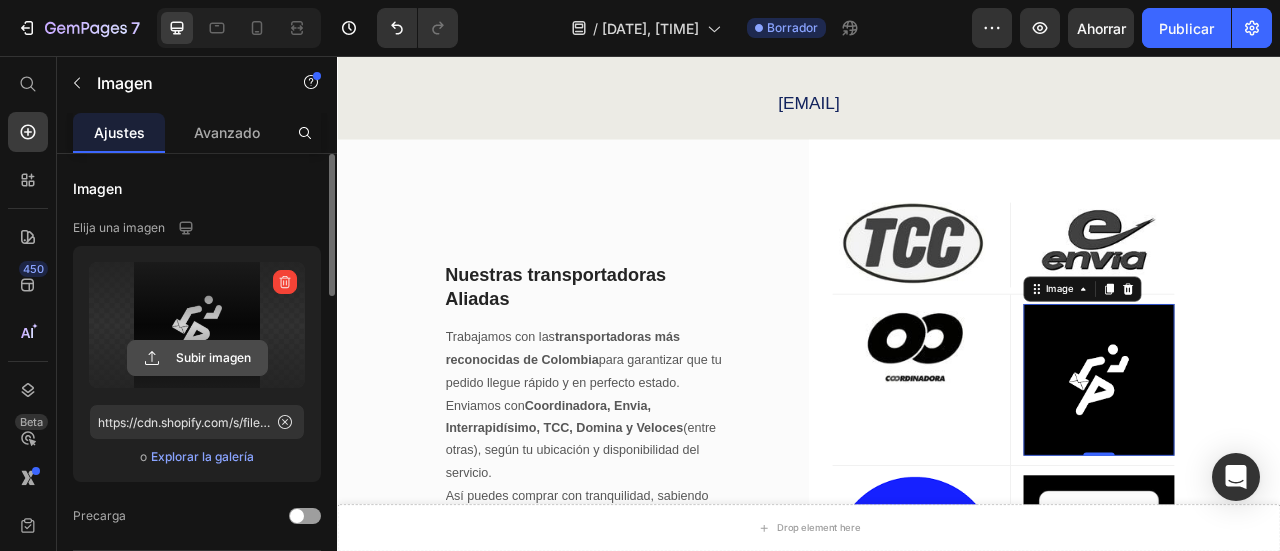 click 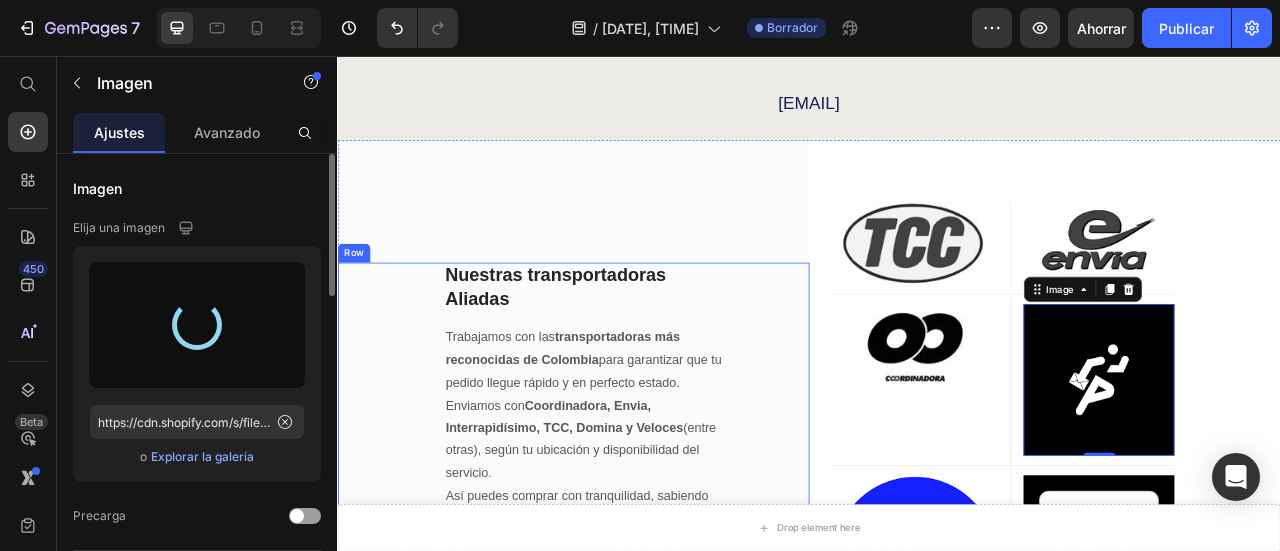 type on "https://cdn.shopify.com/s/files/1/0597/1915/5799/files/gempages_543124246927246340-a815000a-4391-4910-a15b-f289abd452e5.jpg" 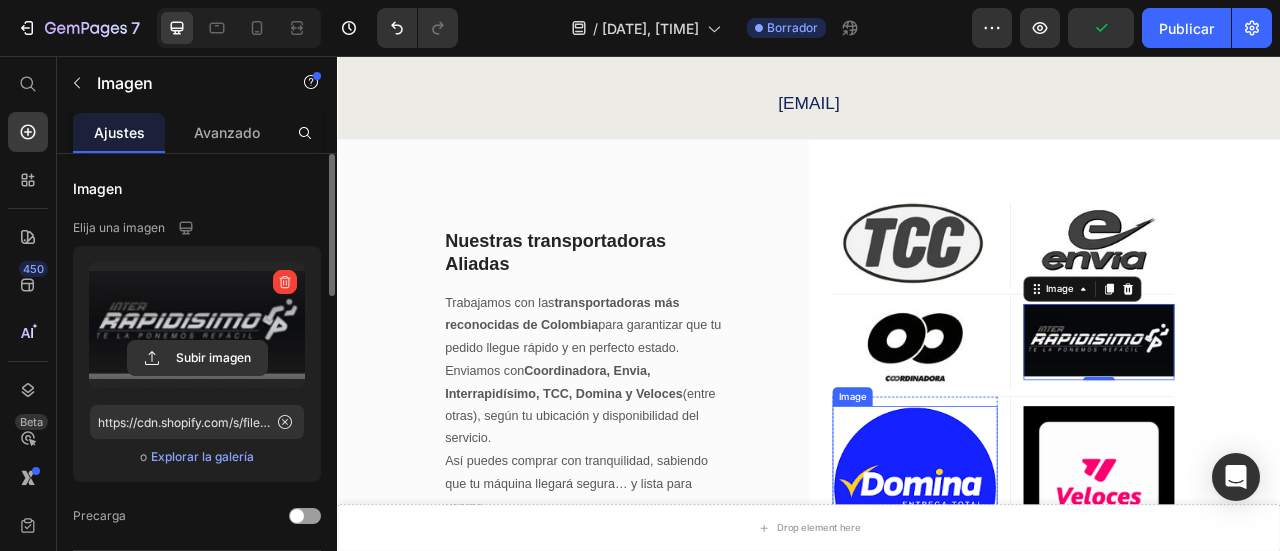 scroll, scrollTop: 7401, scrollLeft: 0, axis: vertical 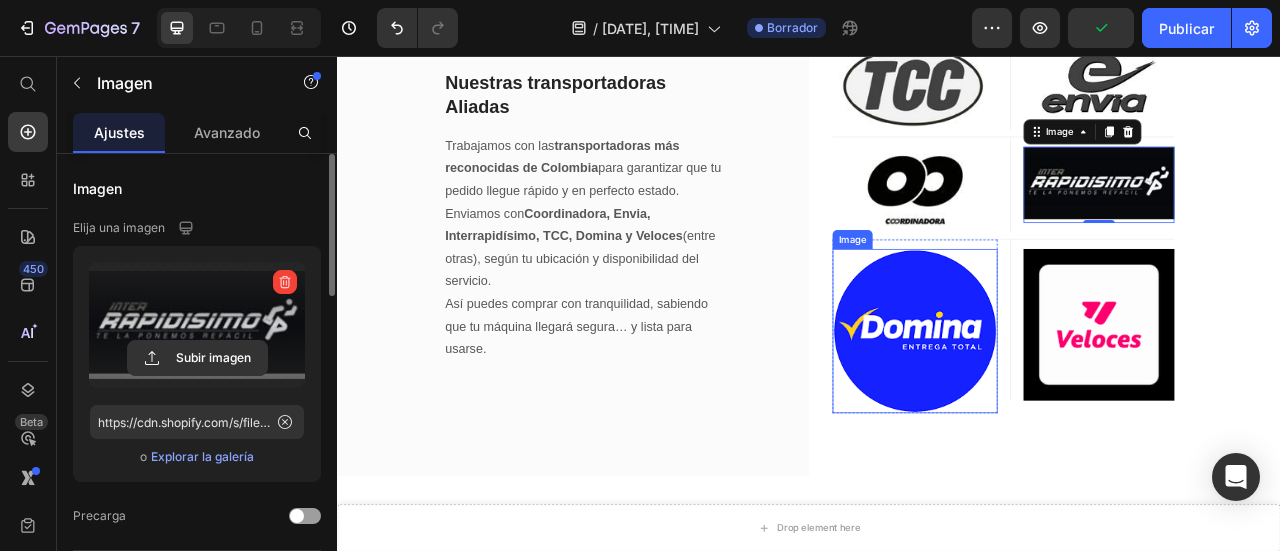 click at bounding box center (1072, 405) 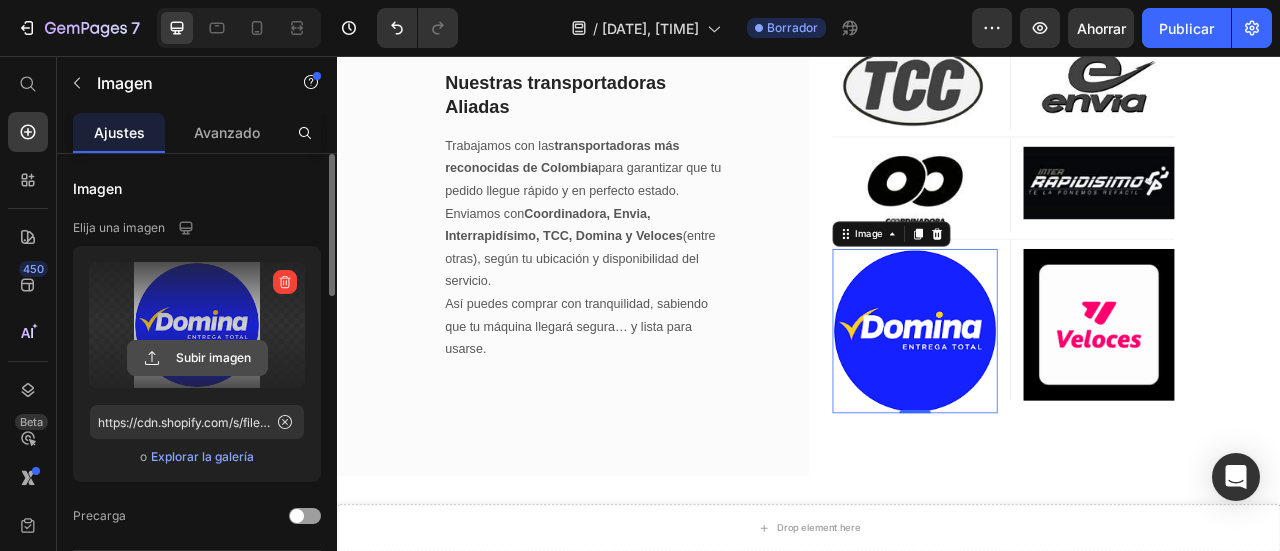 click 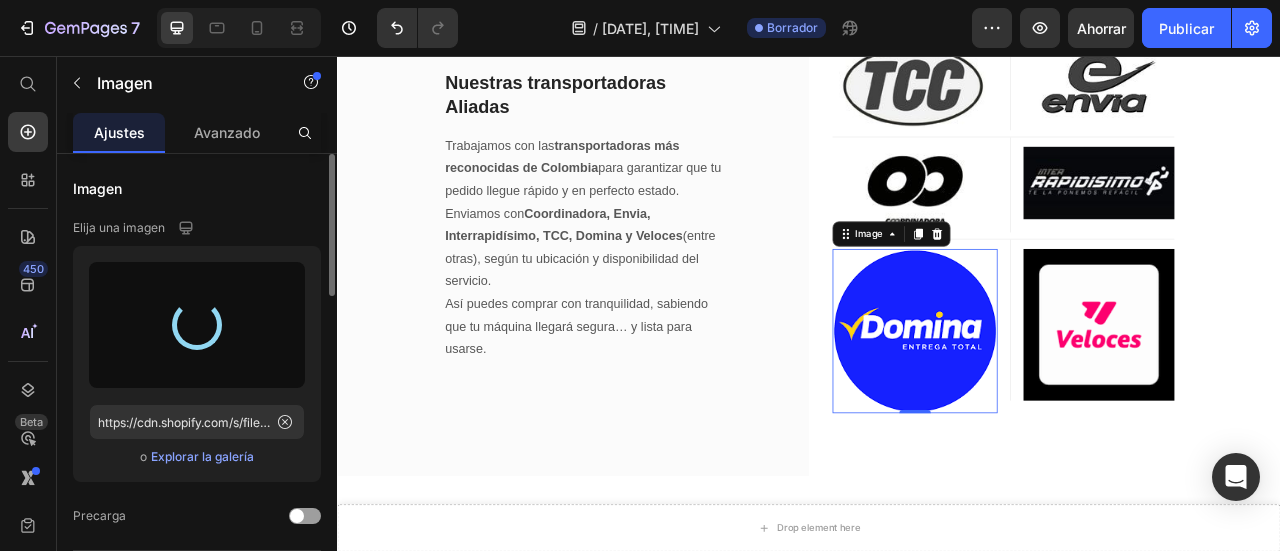 type on "https://cdn.shopify.com/s/files/1/0597/1915/5799/files/gempages_543124246927246340-4124b178-2132-4e52-91b0-418e624f16c3.jpg" 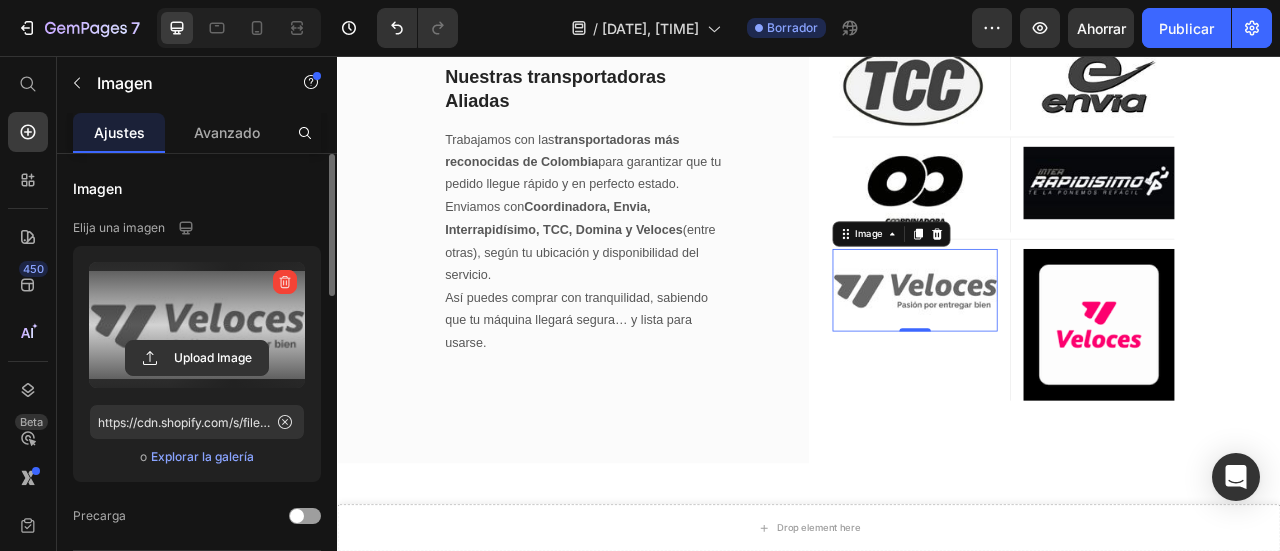 scroll, scrollTop: 7394, scrollLeft: 0, axis: vertical 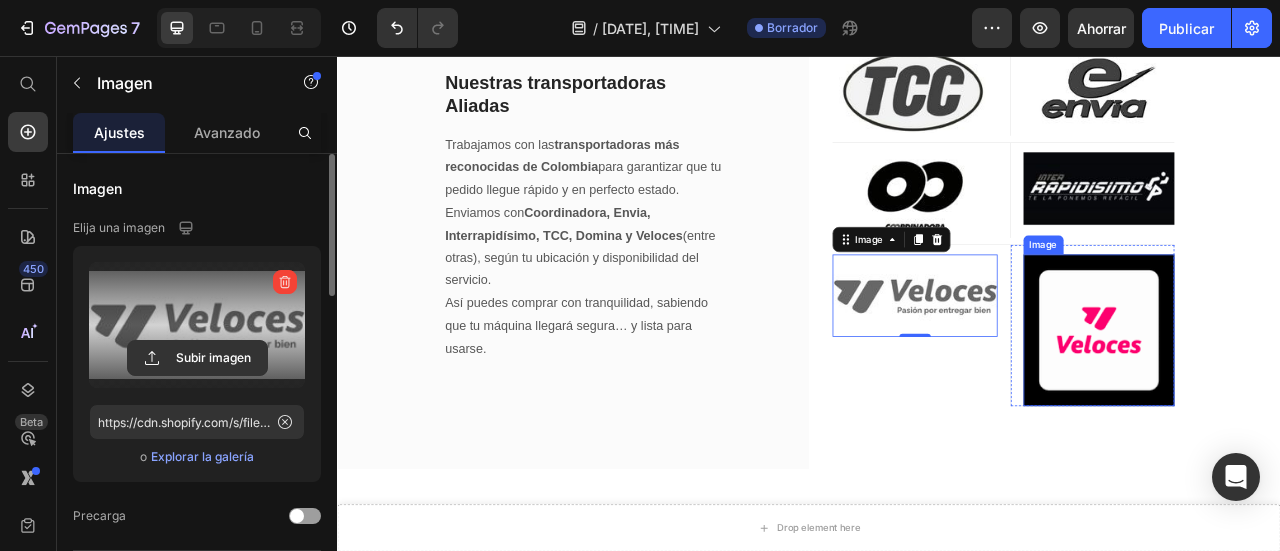 click at bounding box center [1306, 404] 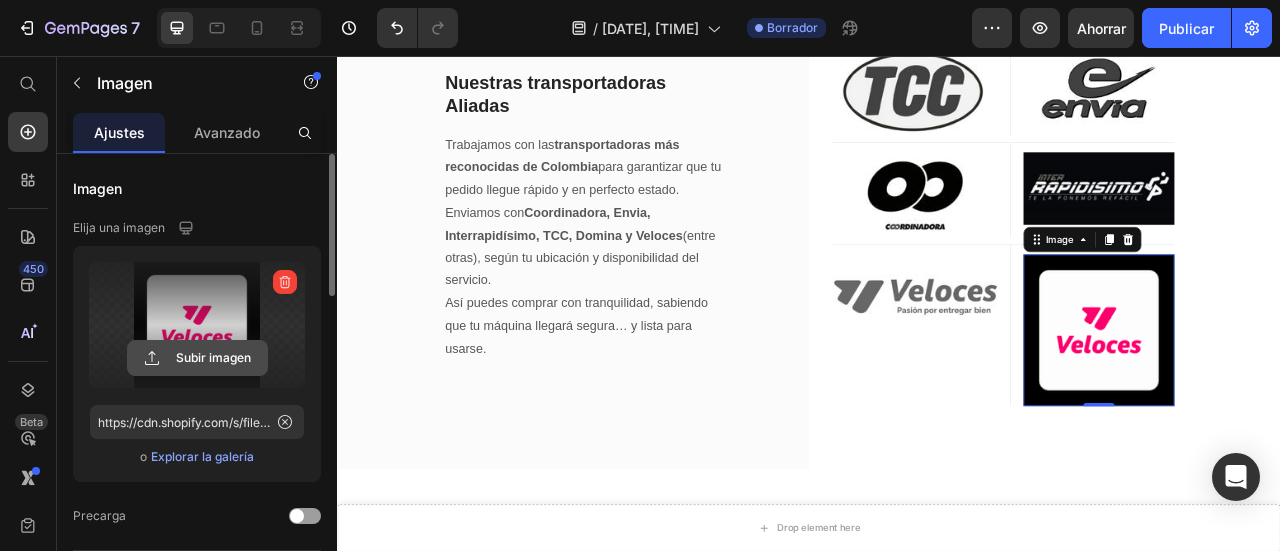 click 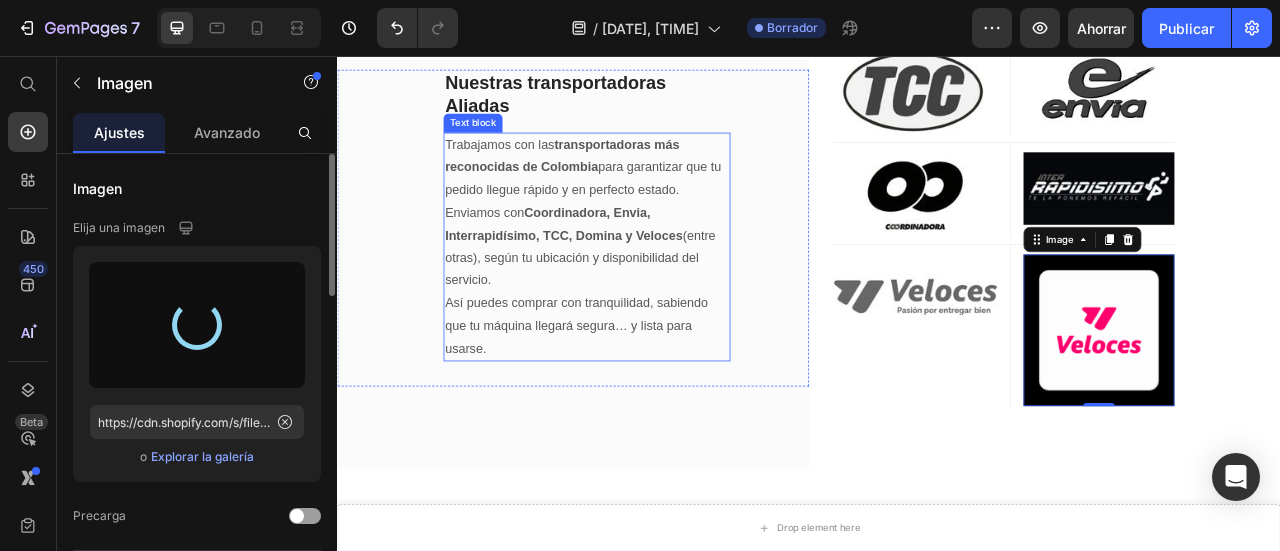 type on "https://cdn.shopify.com/s/files/1/0597/1915/5799/files/gempages_543124246927246340-aff90d4b-4703-4680-a5ef-809e4432719a.jpg" 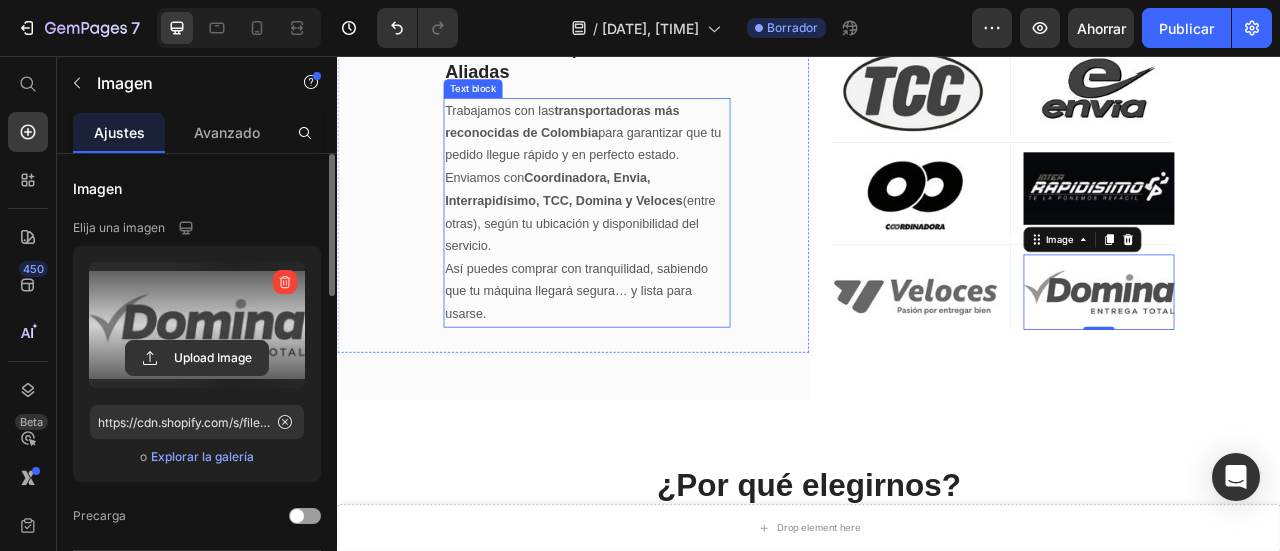 scroll, scrollTop: 7350, scrollLeft: 0, axis: vertical 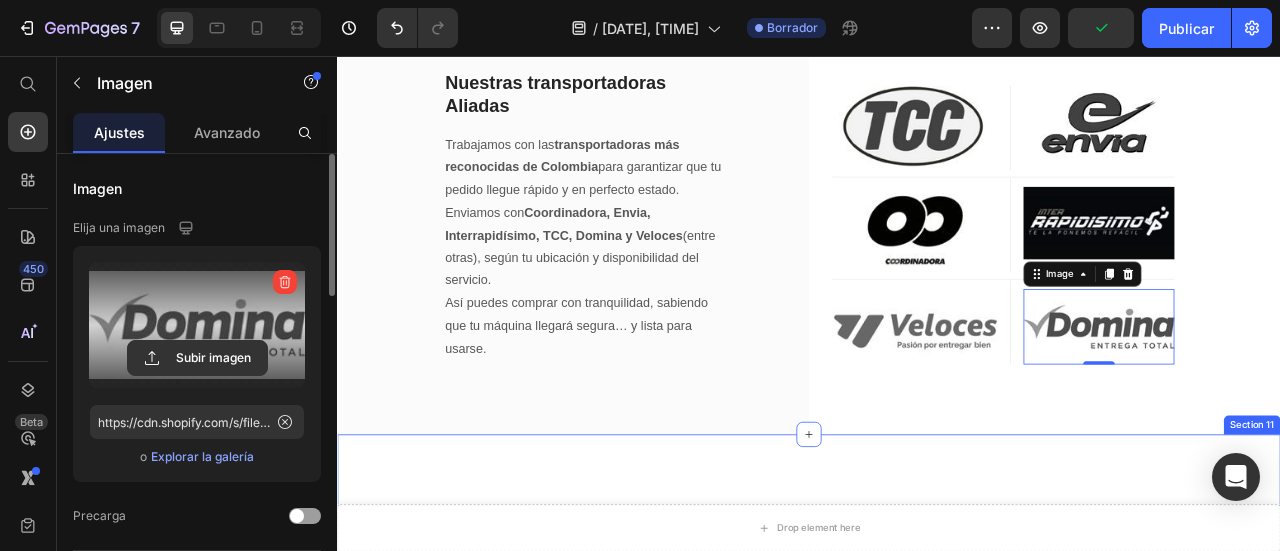 click on "¿Por qué elegirnos? Heading Row Image Envío gratis Text Block Row Image Calidad Garantizada Text Block Text block Row Image Paga en Casa Text Block Row Row Image Free Shipping Text Block Free shipping on any order of $150  or more. Text block Row Image Full Refund Text Block If your product aren’t perfect, return them for a full refund Text block Row Image Secure Online Payment Text Block secure payment worldwide Text block Row Row Section 11" at bounding box center (937, 758) 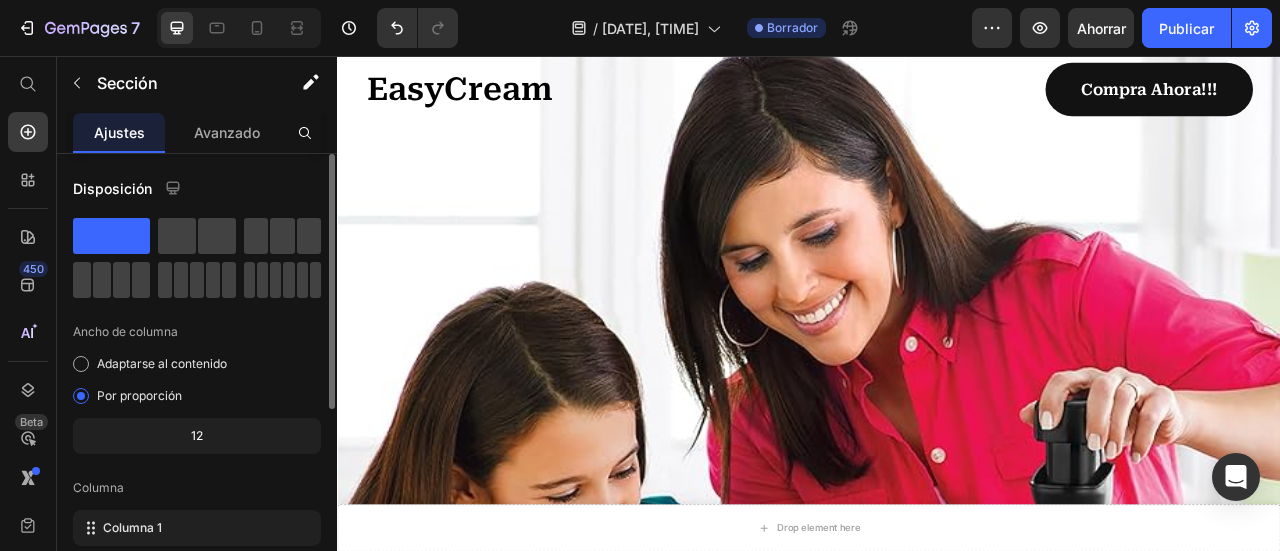 scroll, scrollTop: 400, scrollLeft: 0, axis: vertical 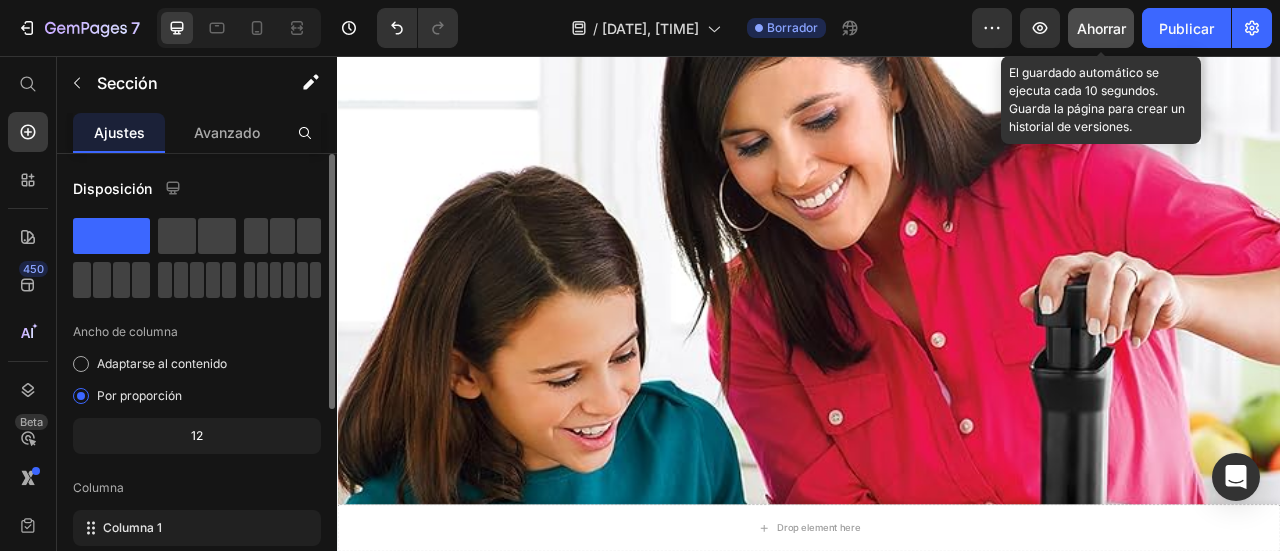 click on "Ahorrar" at bounding box center [1101, 28] 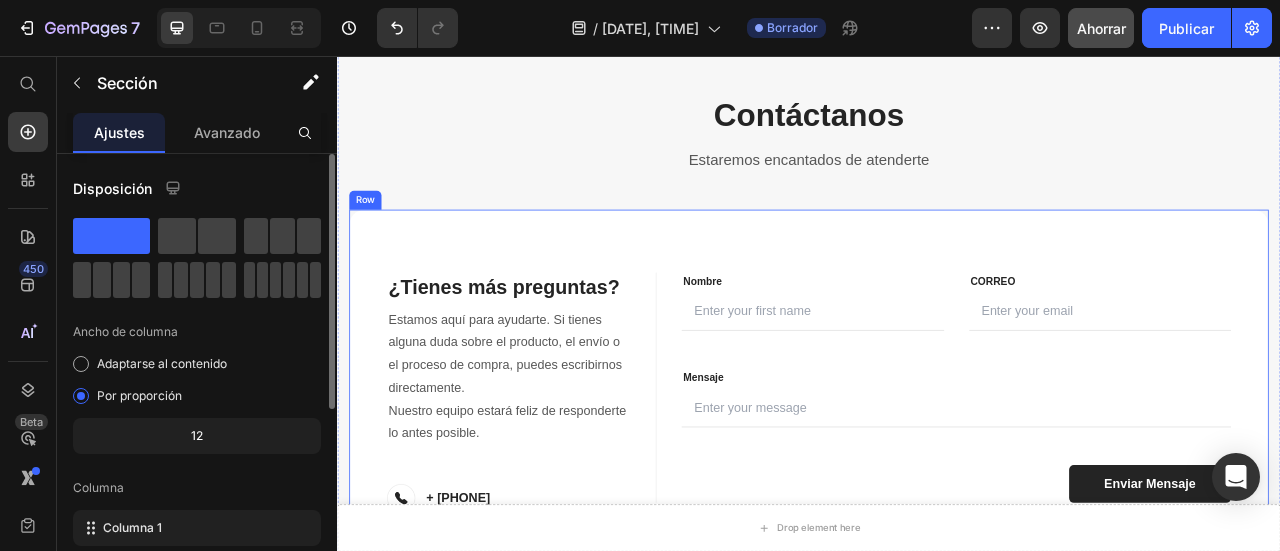 scroll, scrollTop: 8500, scrollLeft: 0, axis: vertical 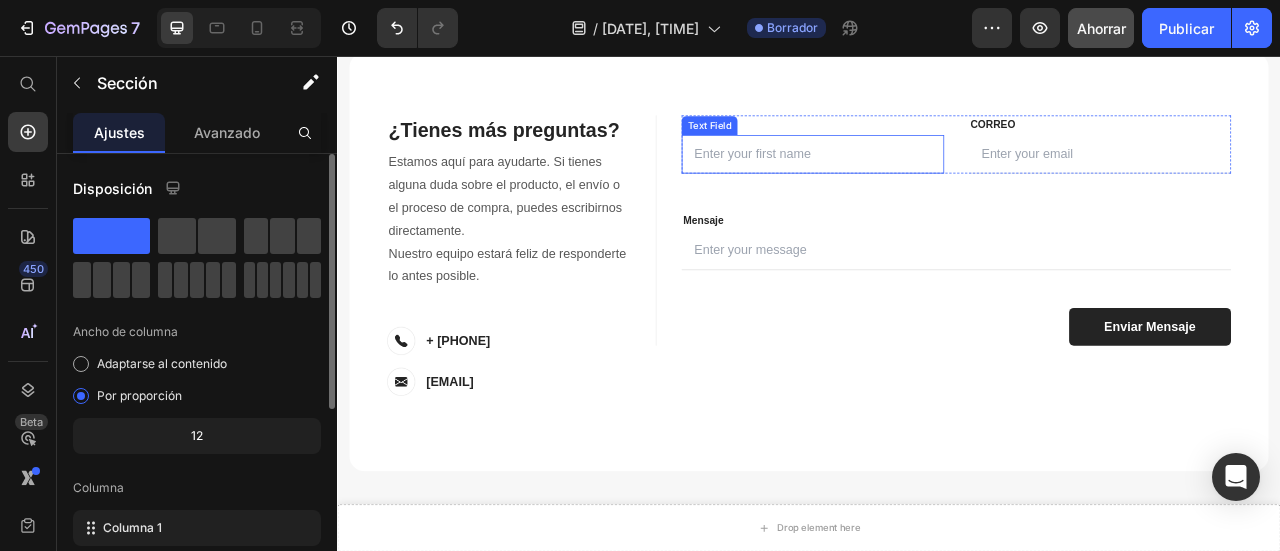 type 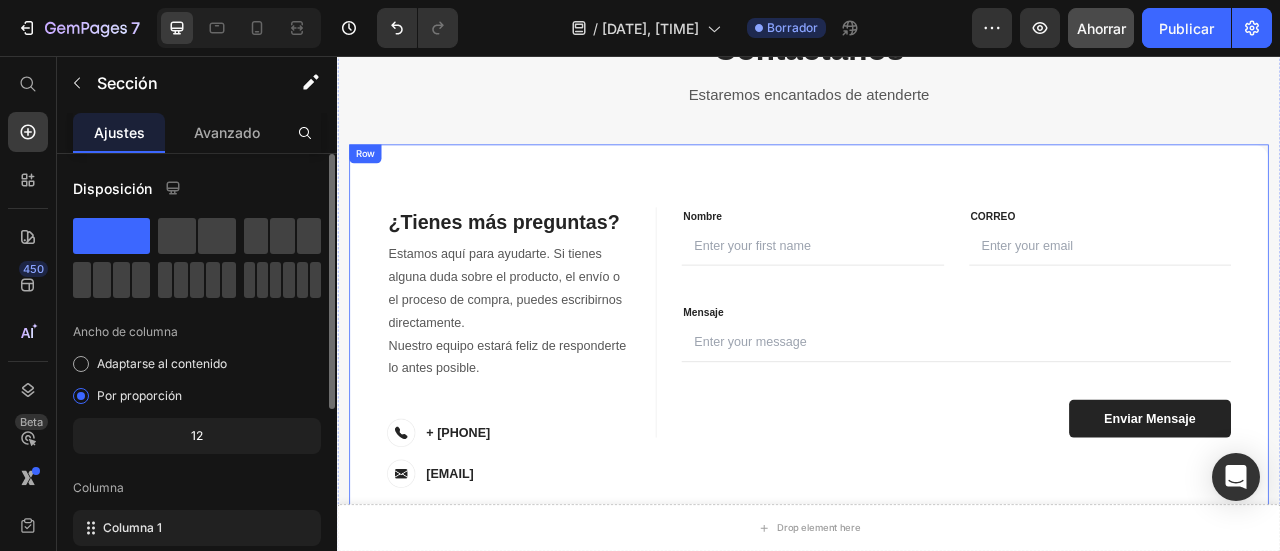 scroll, scrollTop: 8500, scrollLeft: 0, axis: vertical 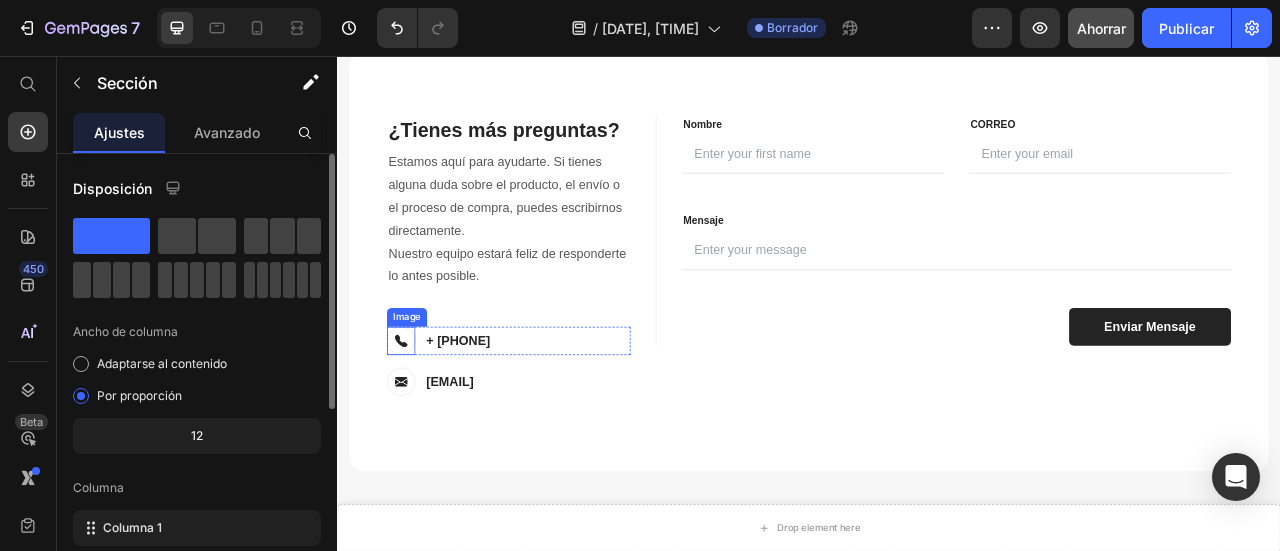 click at bounding box center (418, 418) 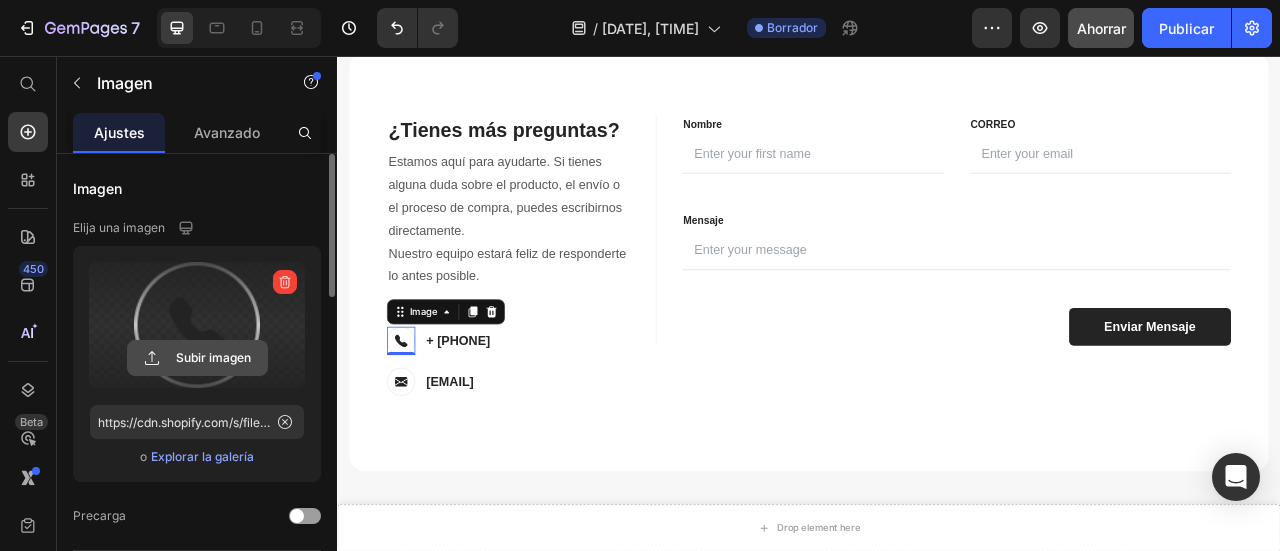 click 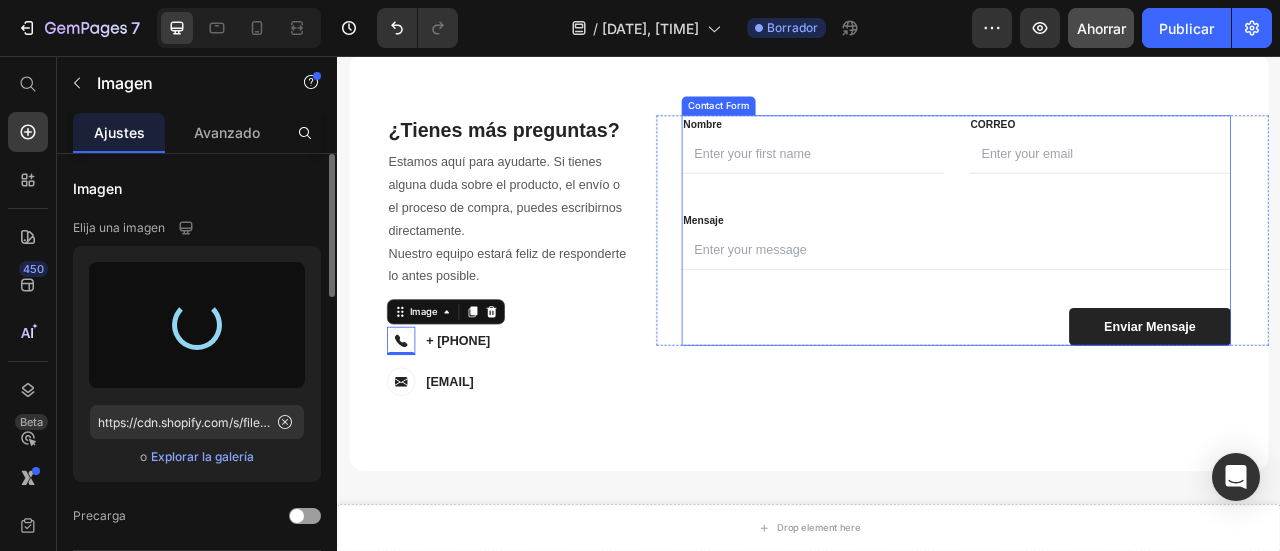 type on "https://cdn.shopify.com/s/files/1/0597/1915/5799/files/gempages_543124246927246340-24c5f8f8-9e05-413f-bda3-eaf641c25f9f.jpg" 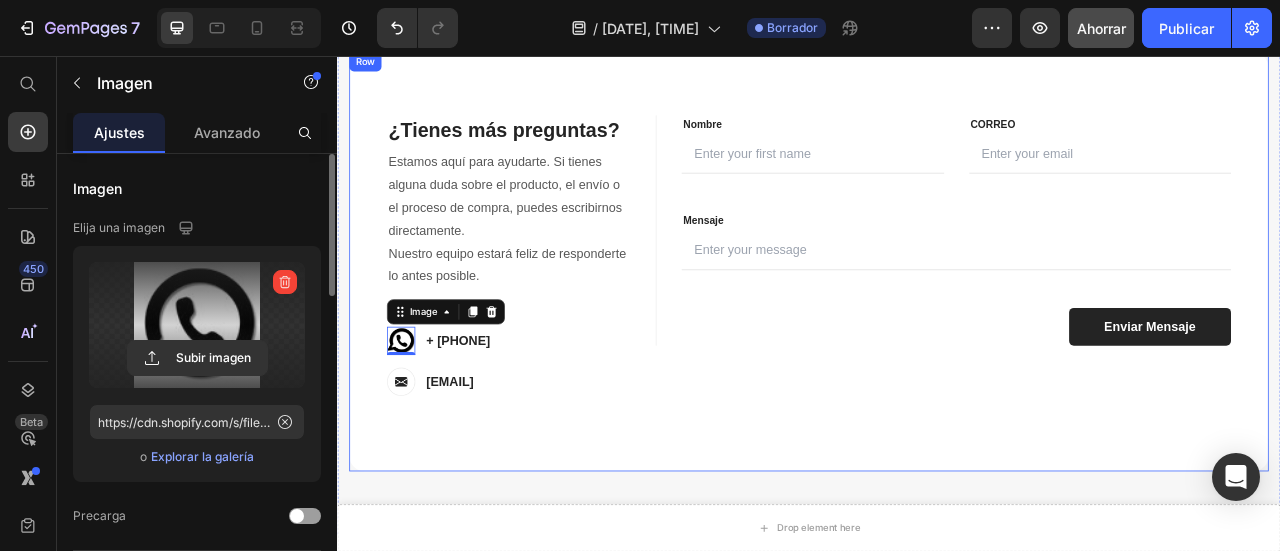 click on "[FIRST] [LAST] [LAST] [EMAIL] [MESSAGE] [FIRST] [LAST] [MESSAGE]" at bounding box center [1132, 317] 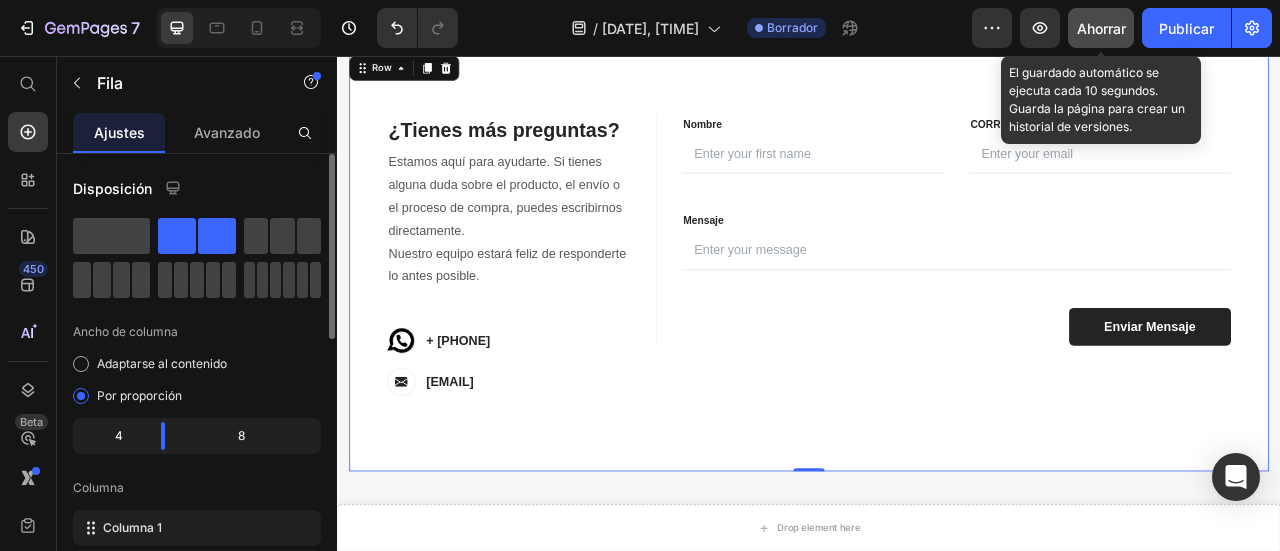 click on "Ahorrar" at bounding box center [1101, 28] 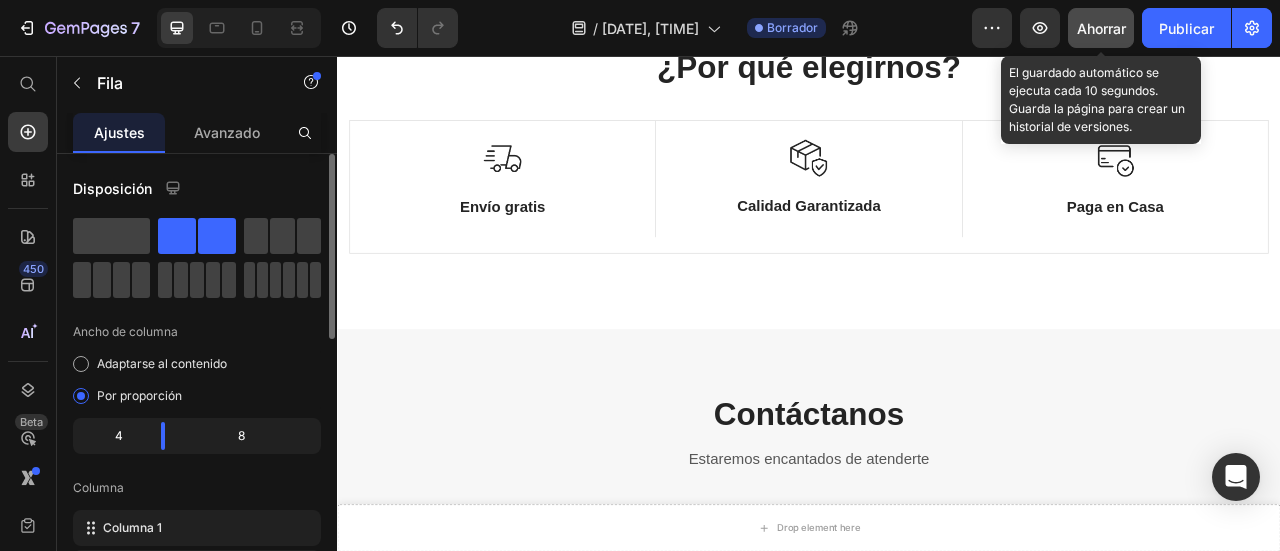 scroll, scrollTop: 7999, scrollLeft: 0, axis: vertical 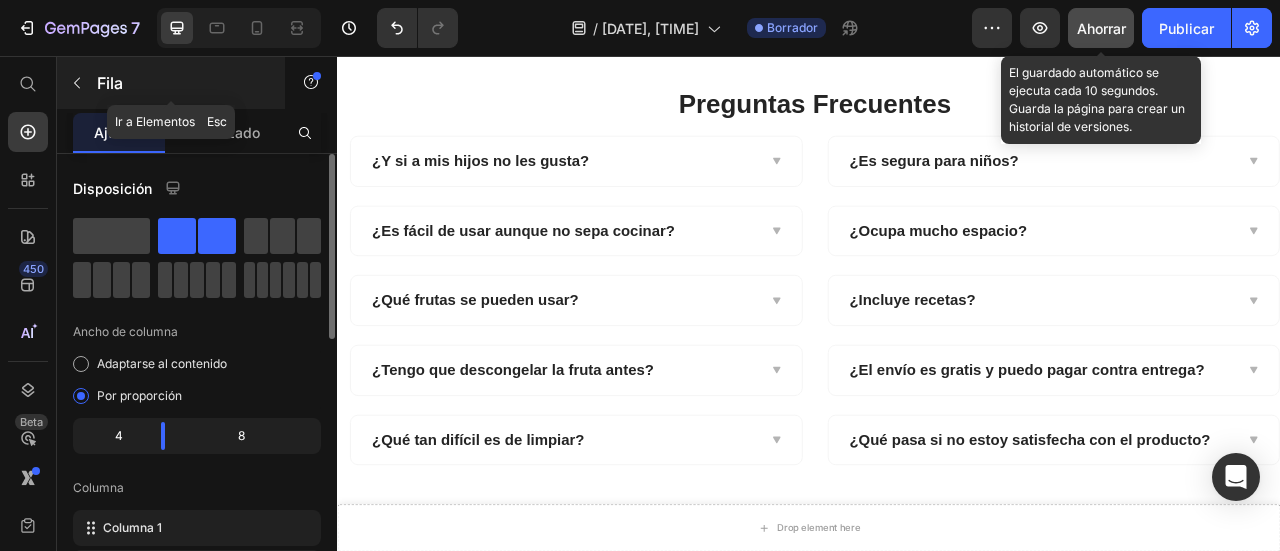 click 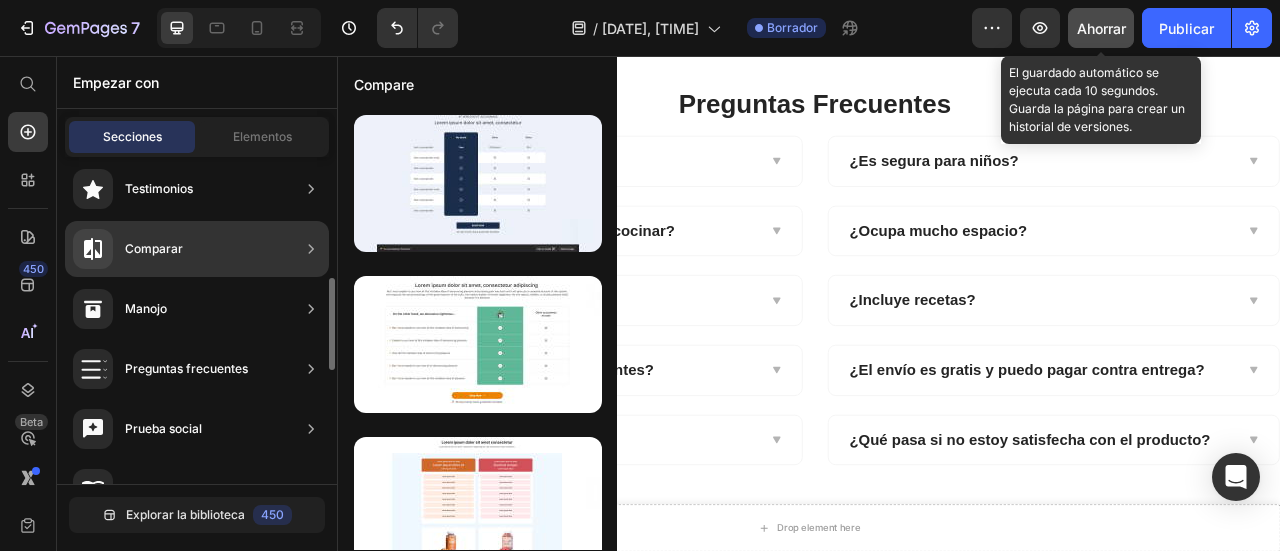 scroll, scrollTop: 832, scrollLeft: 0, axis: vertical 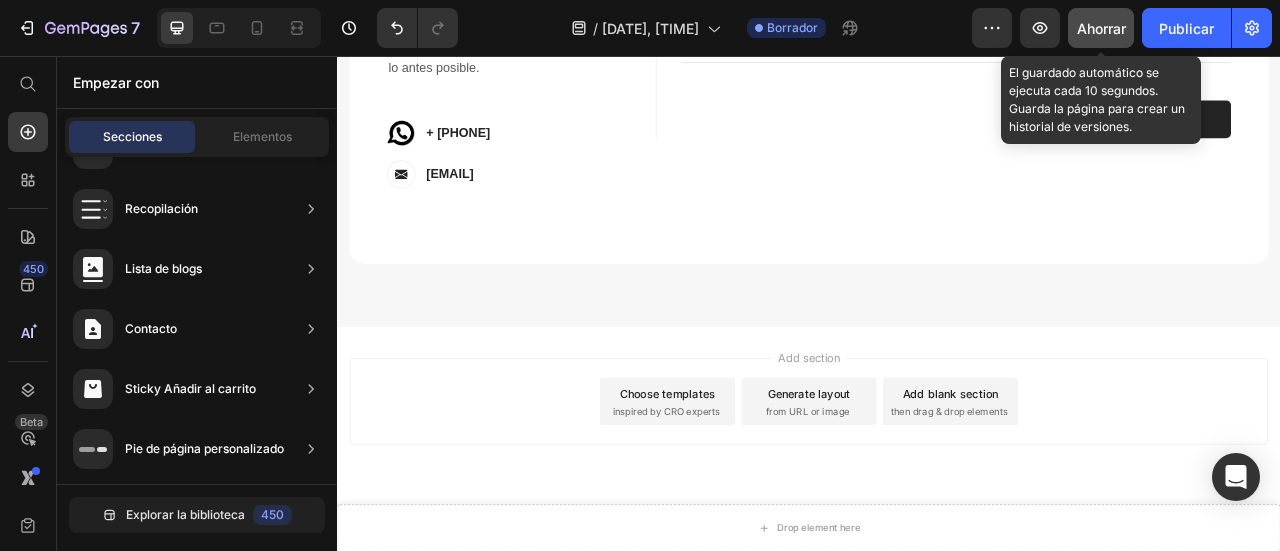 click on "inspired by CRO experts" at bounding box center (755, 508) 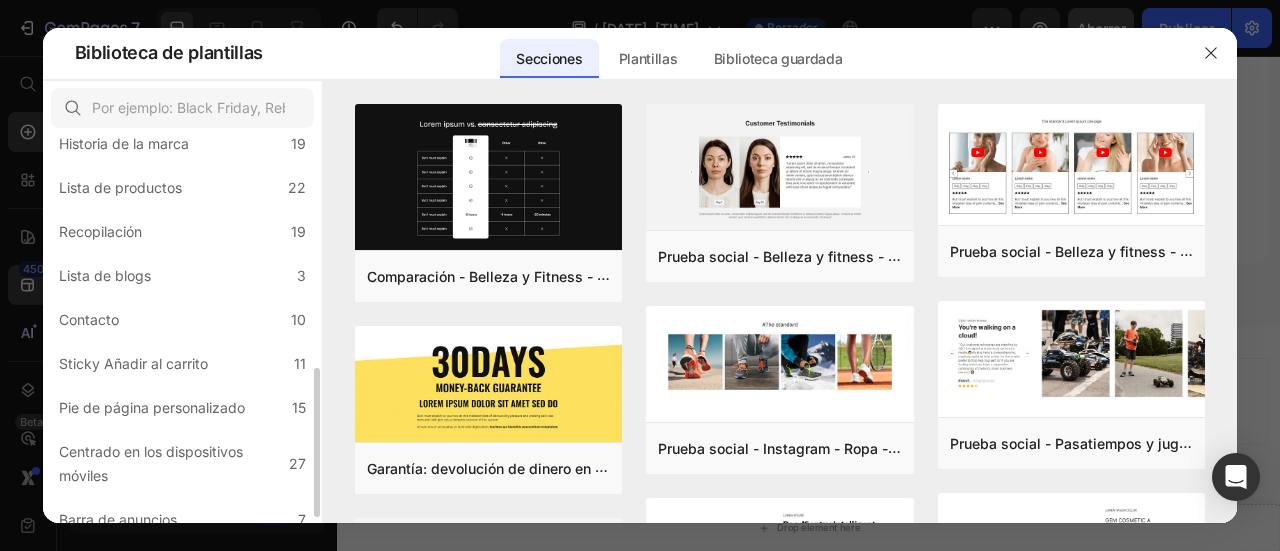 scroll, scrollTop: 616, scrollLeft: 0, axis: vertical 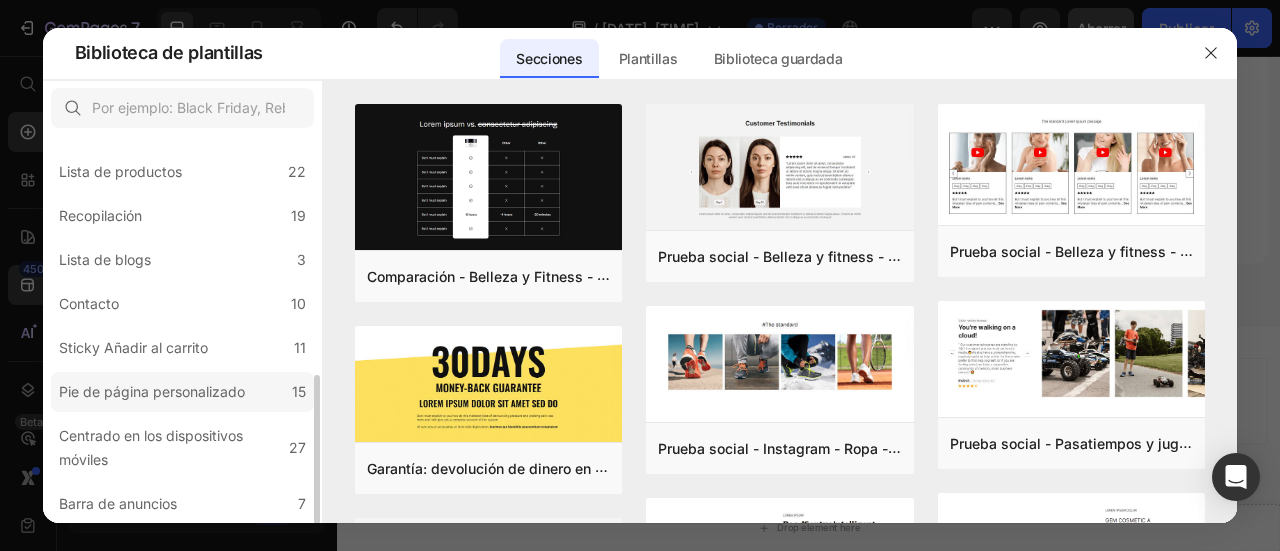 click on "Pie de página personalizado" at bounding box center (152, 391) 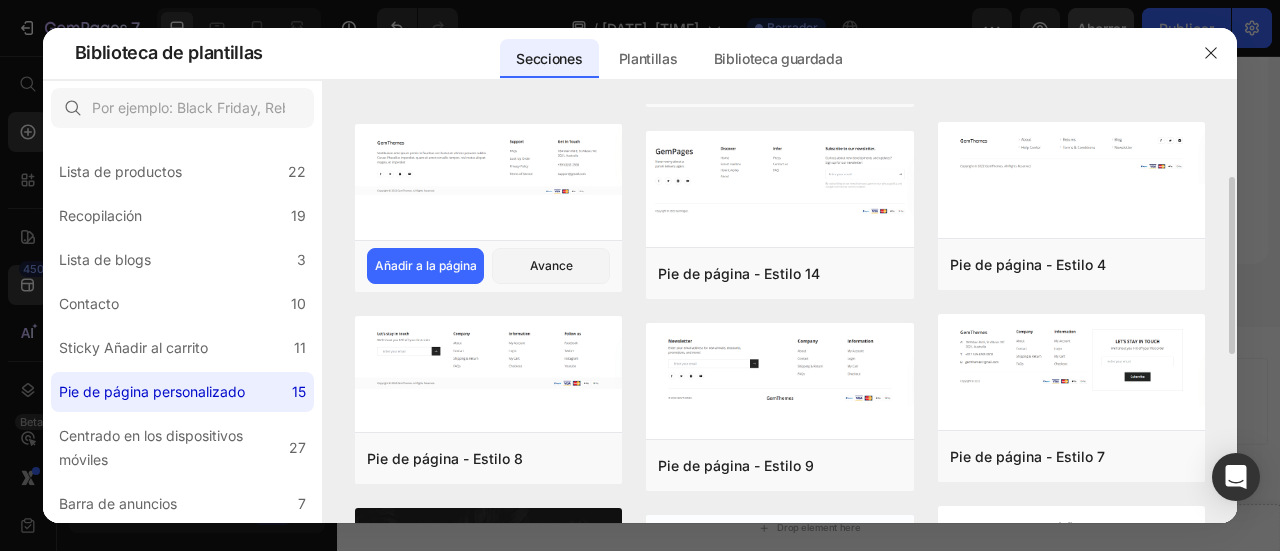 scroll, scrollTop: 0, scrollLeft: 0, axis: both 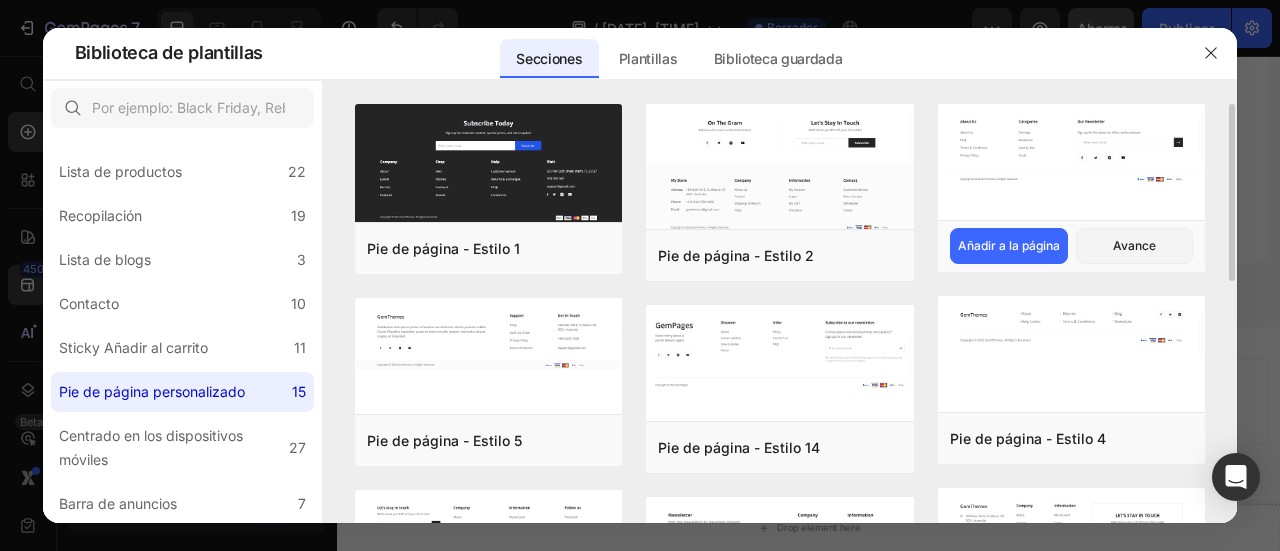 click at bounding box center [1072, 150] 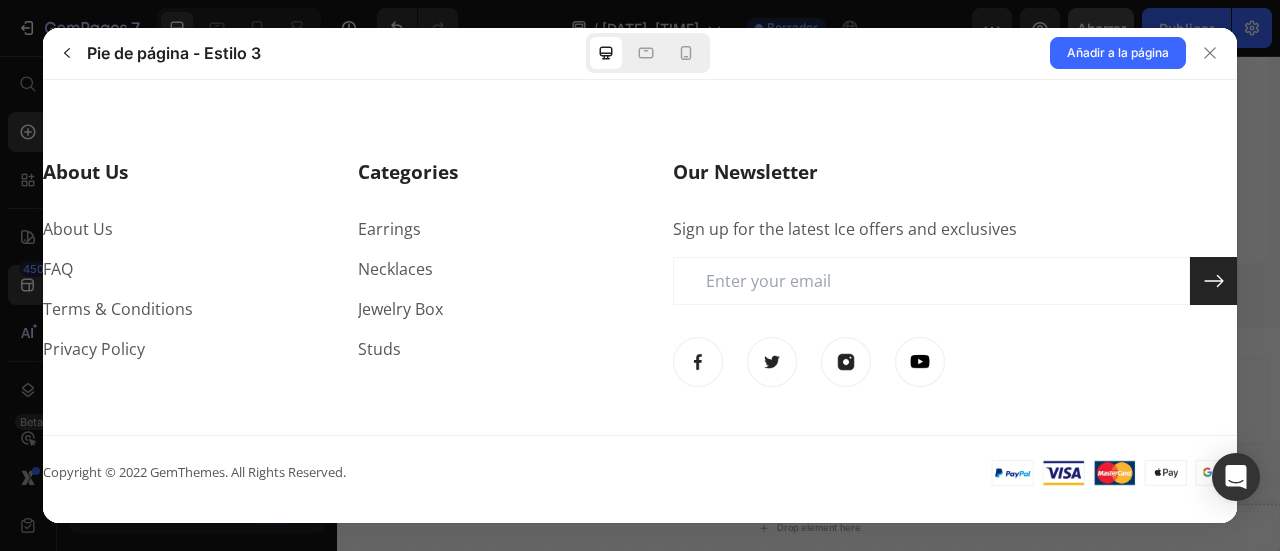 scroll, scrollTop: 0, scrollLeft: 0, axis: both 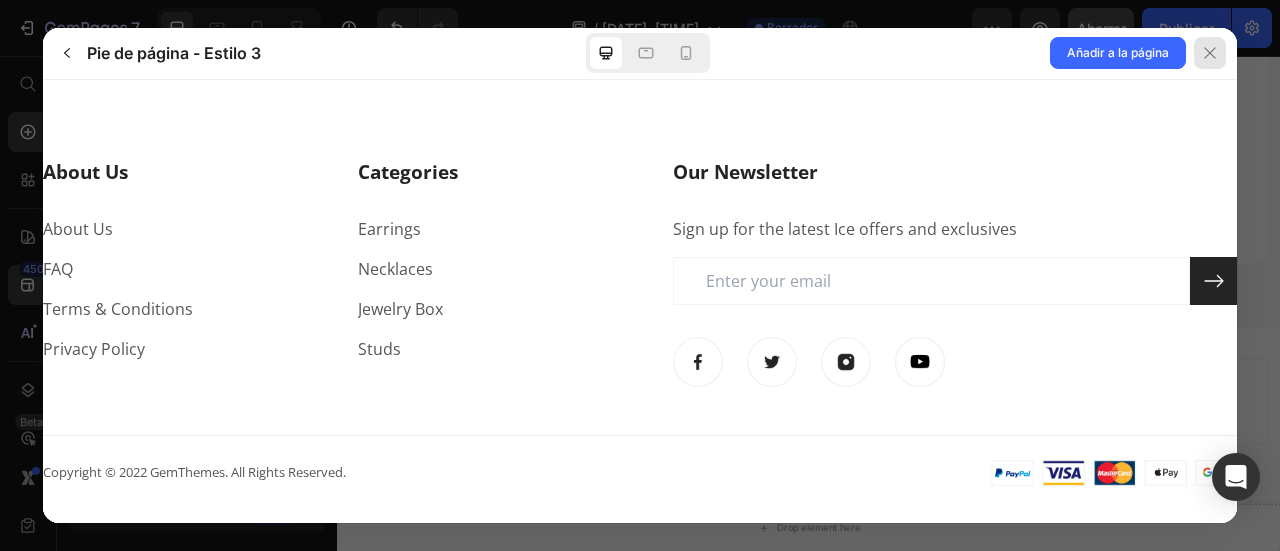 click 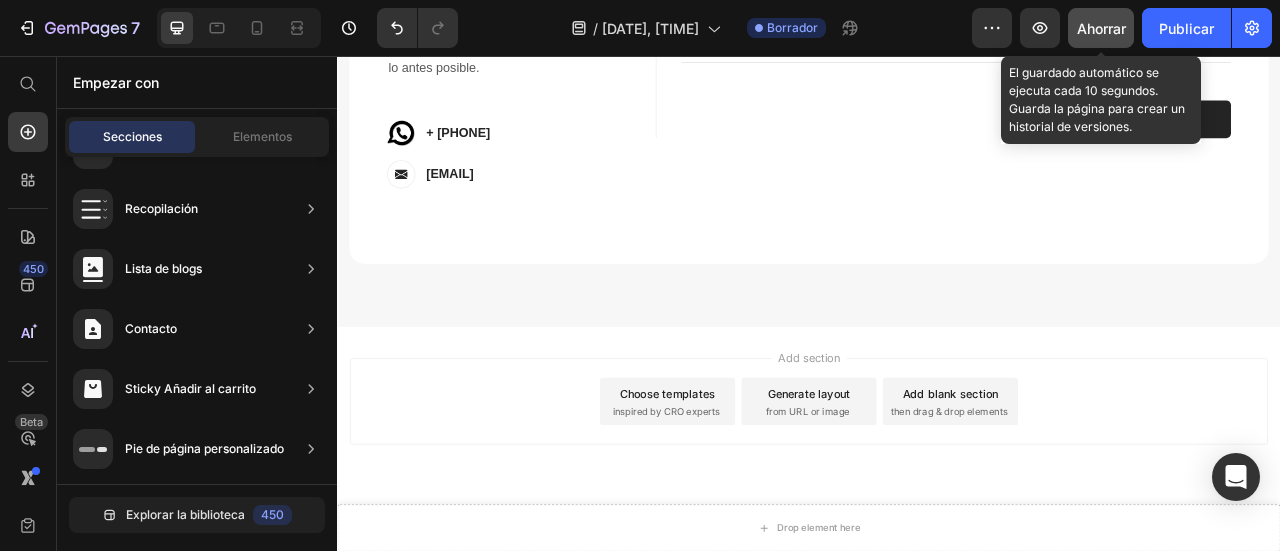 click on "Choose templates" at bounding box center (757, 484) 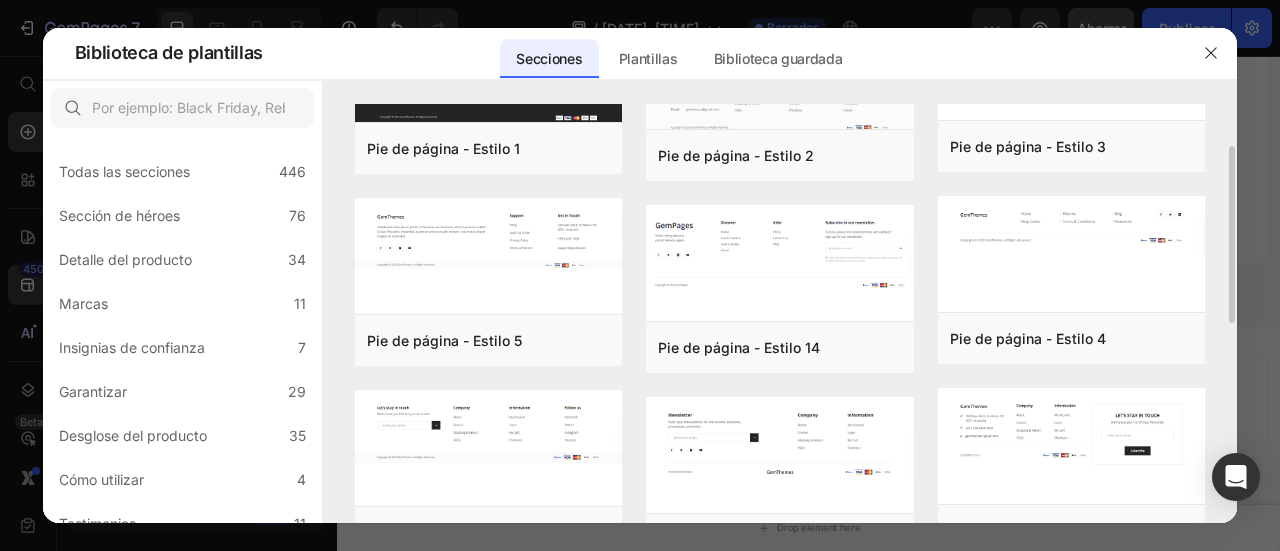 scroll, scrollTop: 200, scrollLeft: 0, axis: vertical 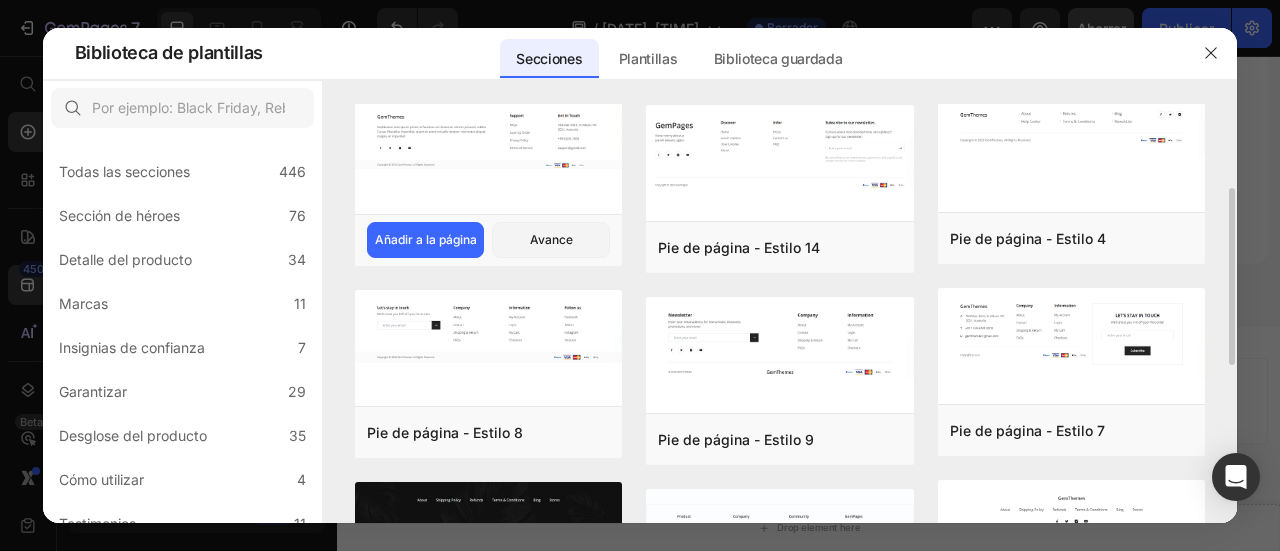 click at bounding box center (489, 133) 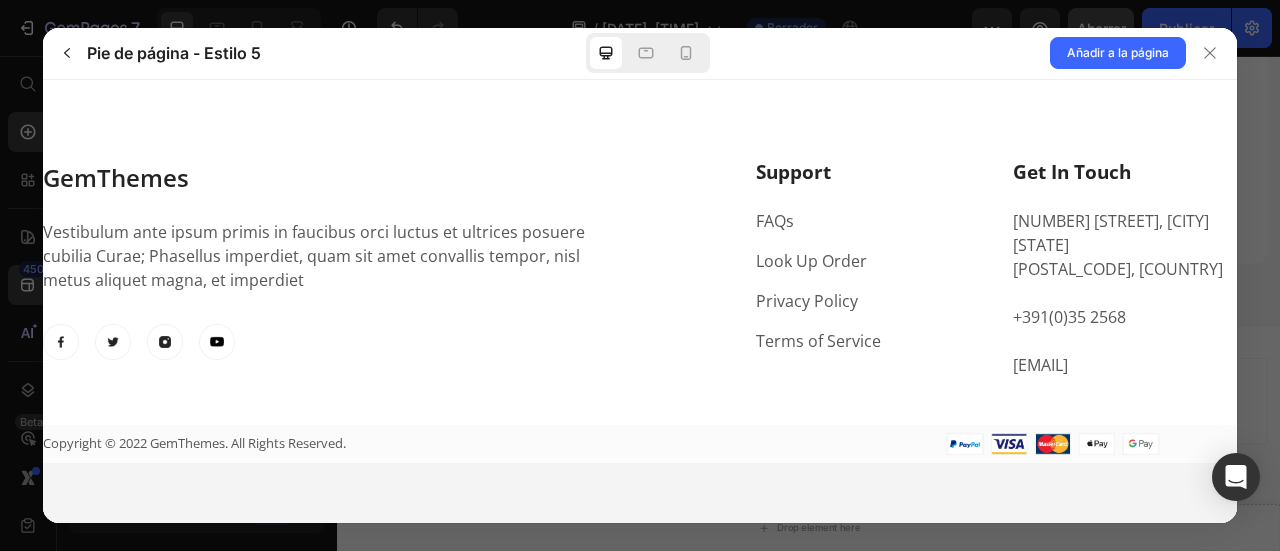 scroll, scrollTop: 0, scrollLeft: 0, axis: both 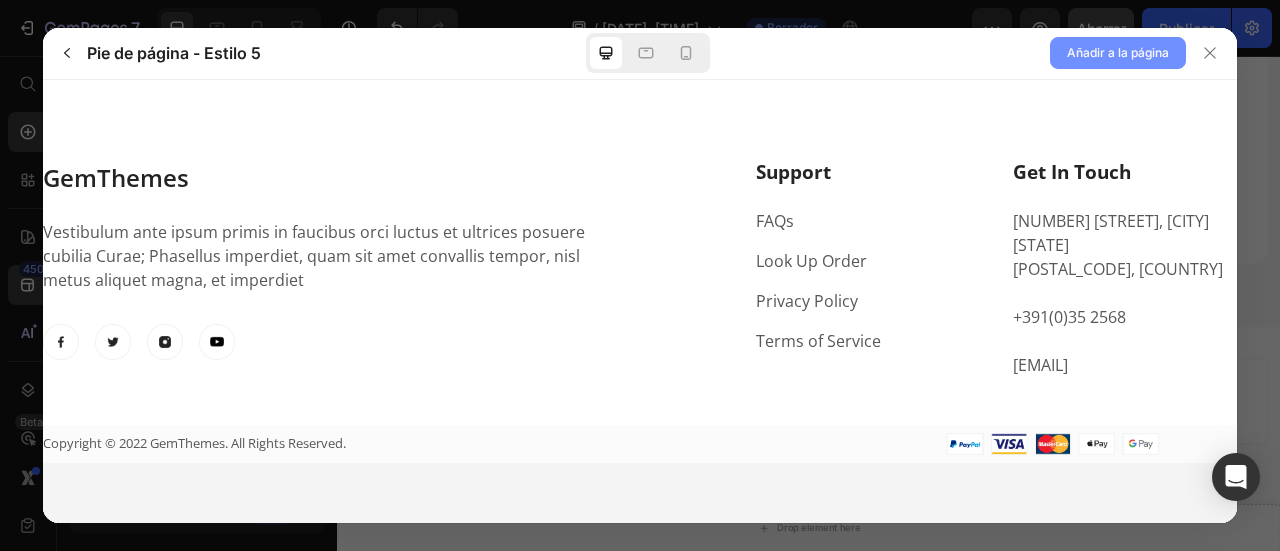 click on "Añadir a la página" at bounding box center [1118, 53] 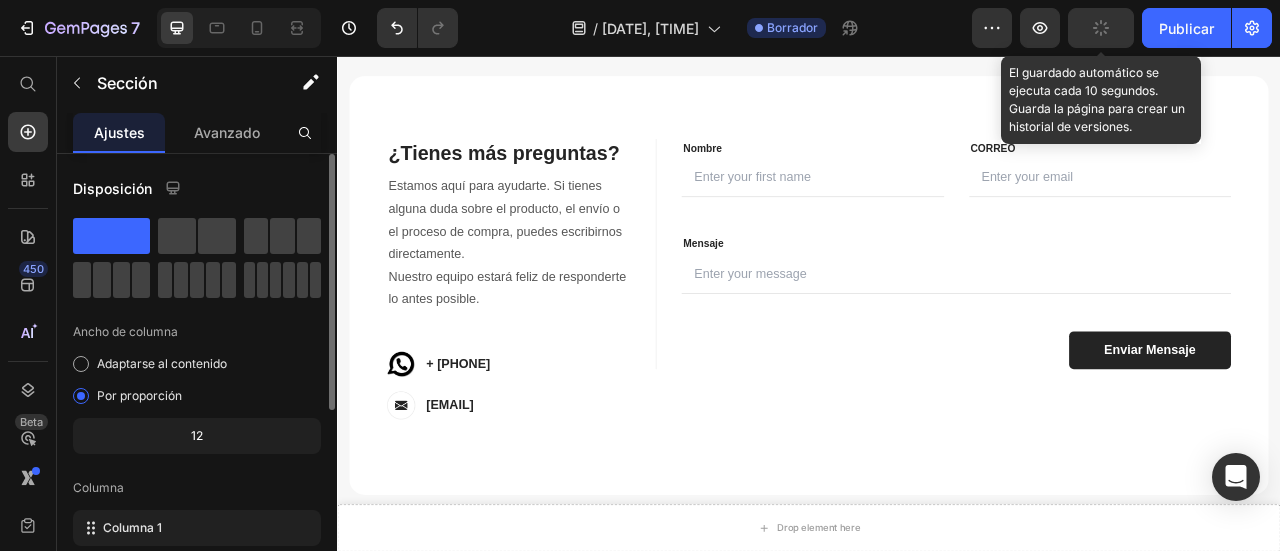 scroll, scrollTop: 8463, scrollLeft: 0, axis: vertical 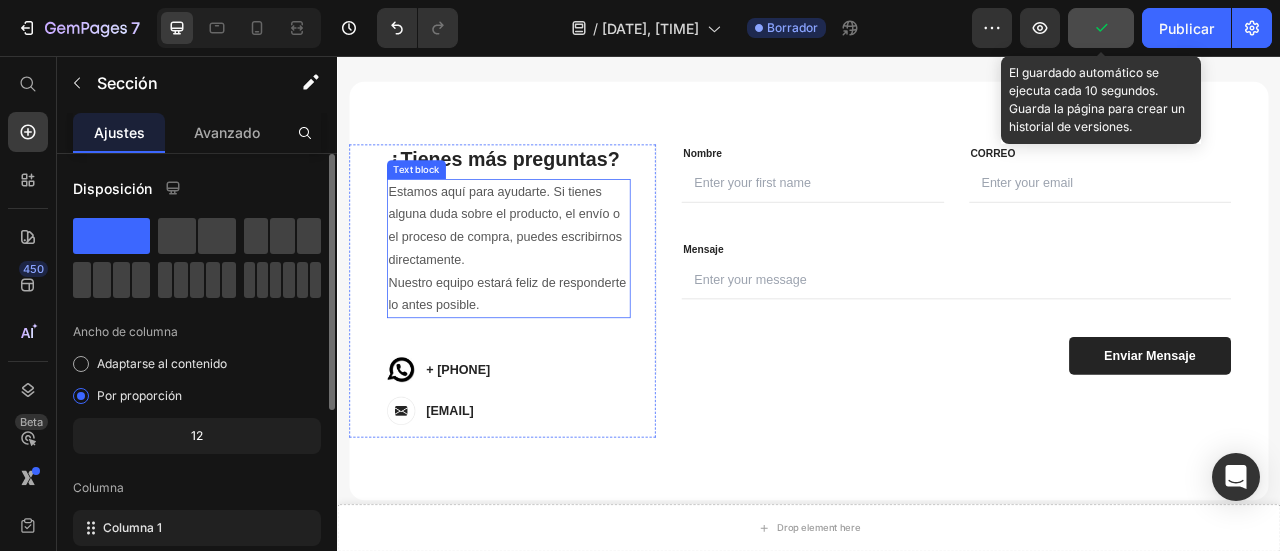 drag, startPoint x: 621, startPoint y: 361, endPoint x: 524, endPoint y: 358, distance: 97.04638 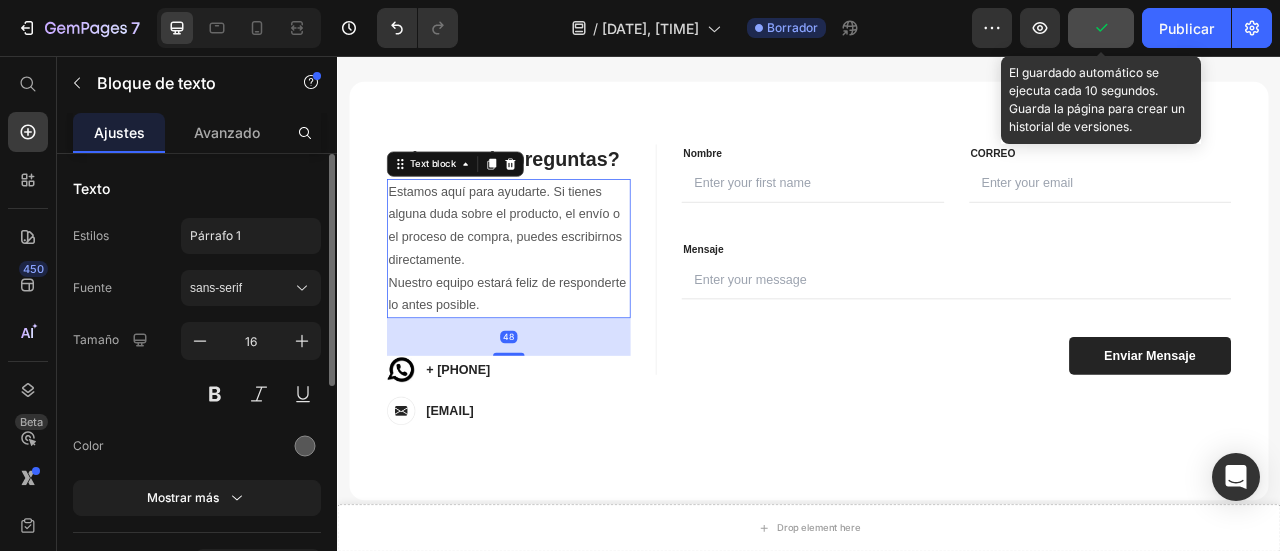 click on "Estamos aquí para ayudarte. Si tienes alguna duda sobre el producto, el envío o el proceso de compra, puedes escribirnos directamente. Nuestro equipo estará feliz de responderte lo antes posible." at bounding box center [555, 300] 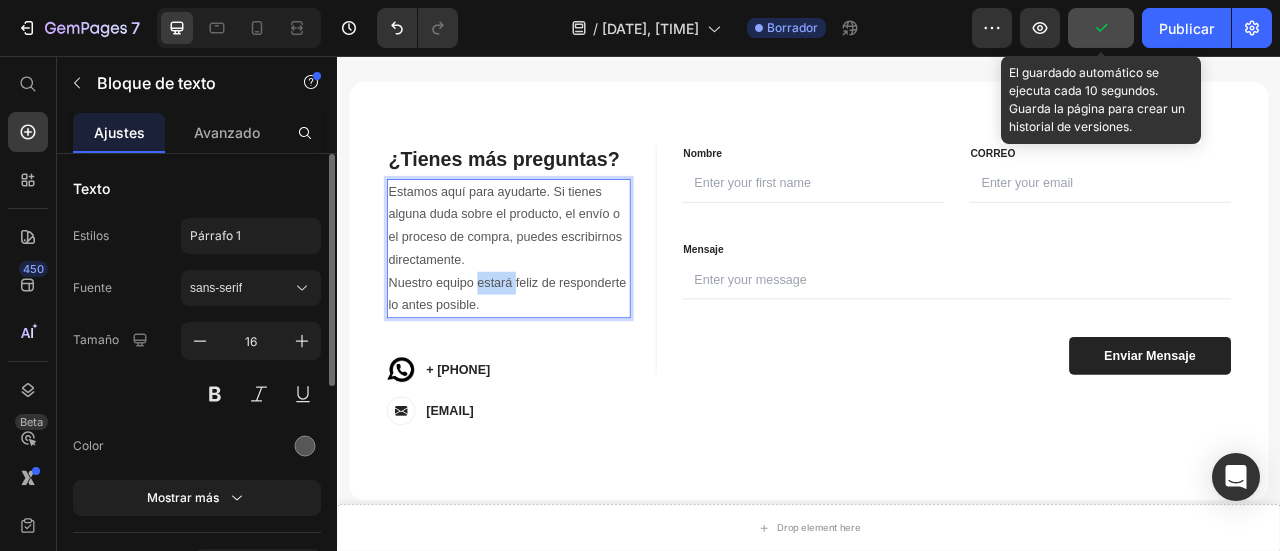click on "Estamos aquí para ayudarte. Si tienes alguna duda sobre el producto, el envío o el proceso de compra, puedes escribirnos directamente. Nuestro equipo estará feliz de responderte lo antes posible." at bounding box center (555, 300) 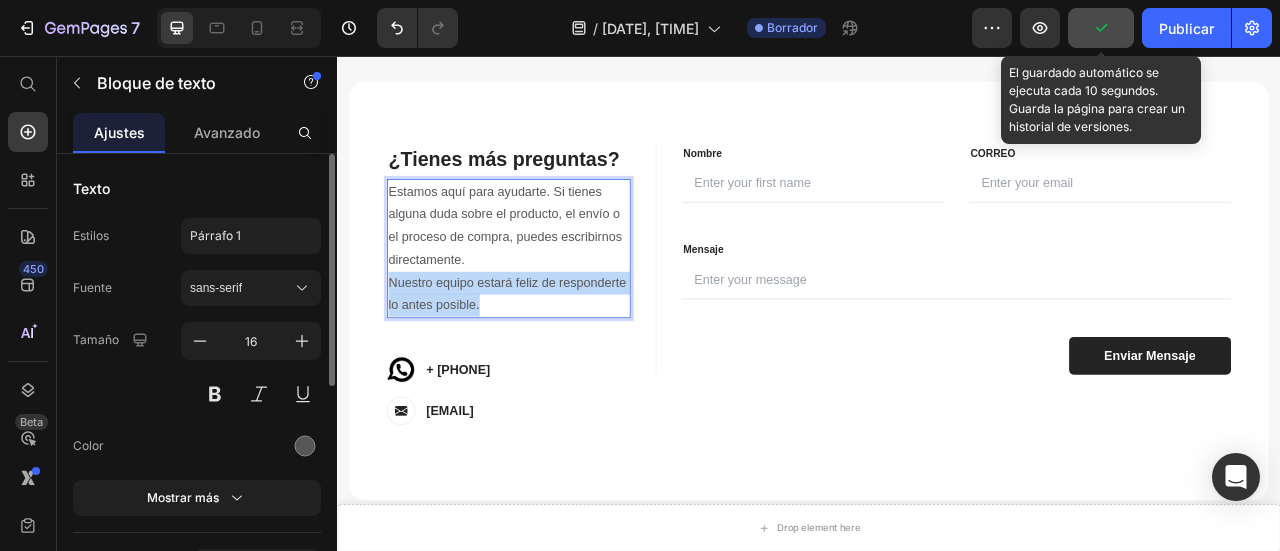 click on "Estamos aquí para ayudarte. Si tienes alguna duda sobre el producto, el envío o el proceso de compra, puedes escribirnos directamente. Nuestro equipo estará feliz de responderte lo antes posible." at bounding box center (555, 300) 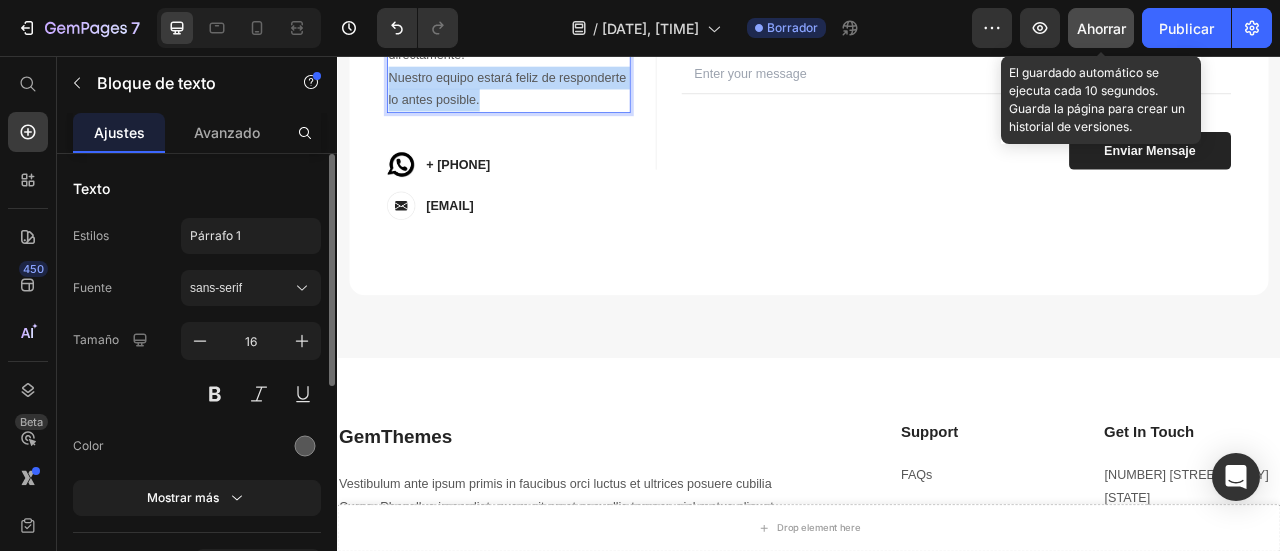 scroll, scrollTop: 8963, scrollLeft: 0, axis: vertical 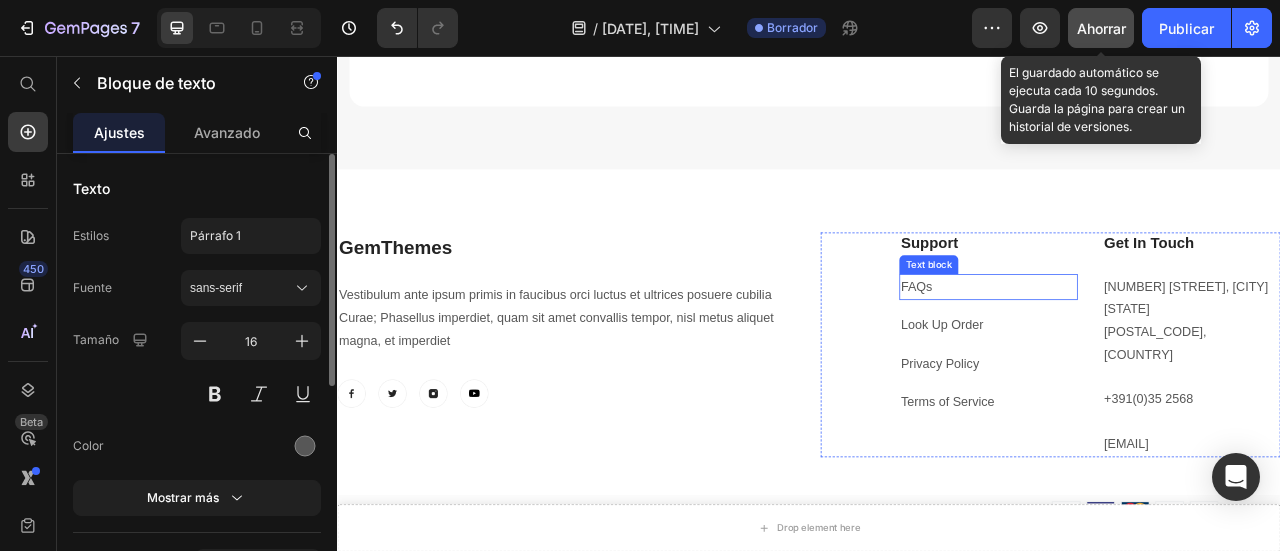 click on "FAQs" at bounding box center (1074, 348) 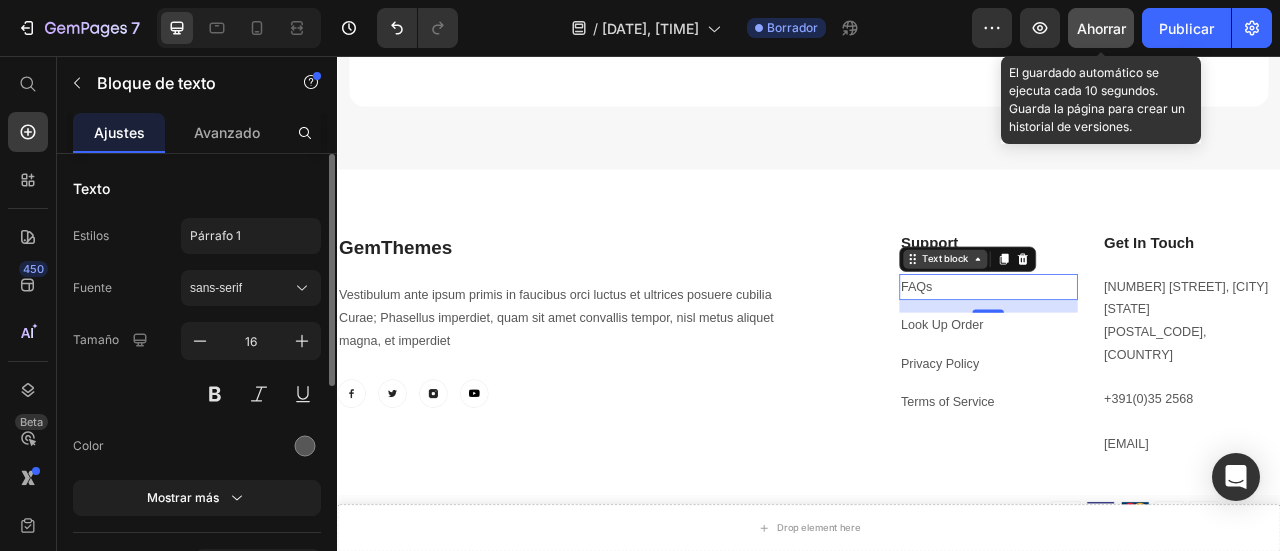 click 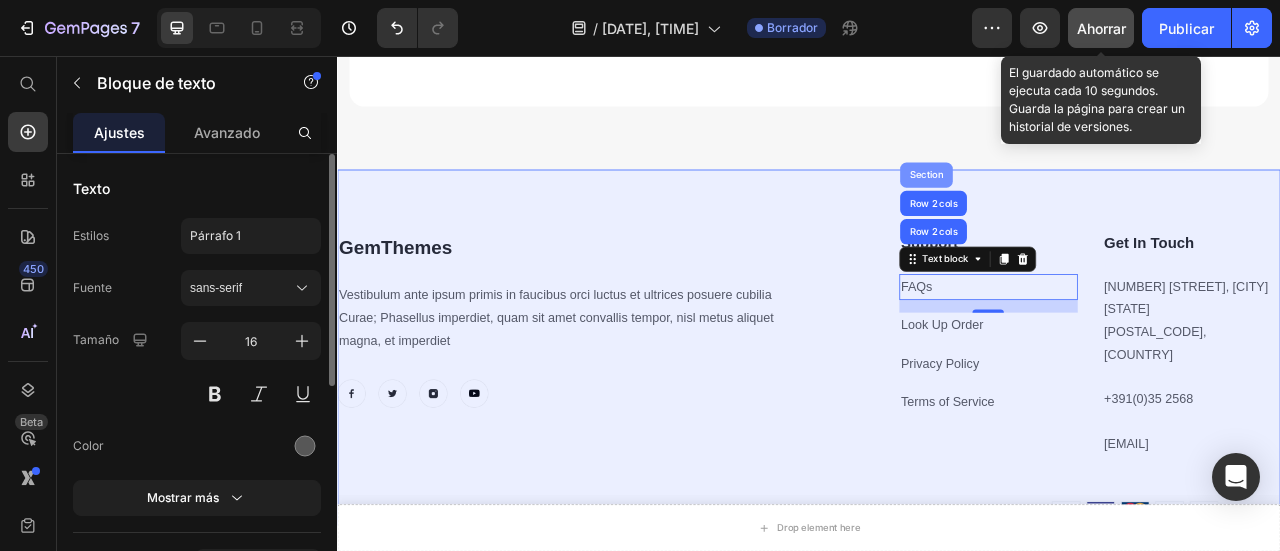 click on "Section" at bounding box center [1086, 207] 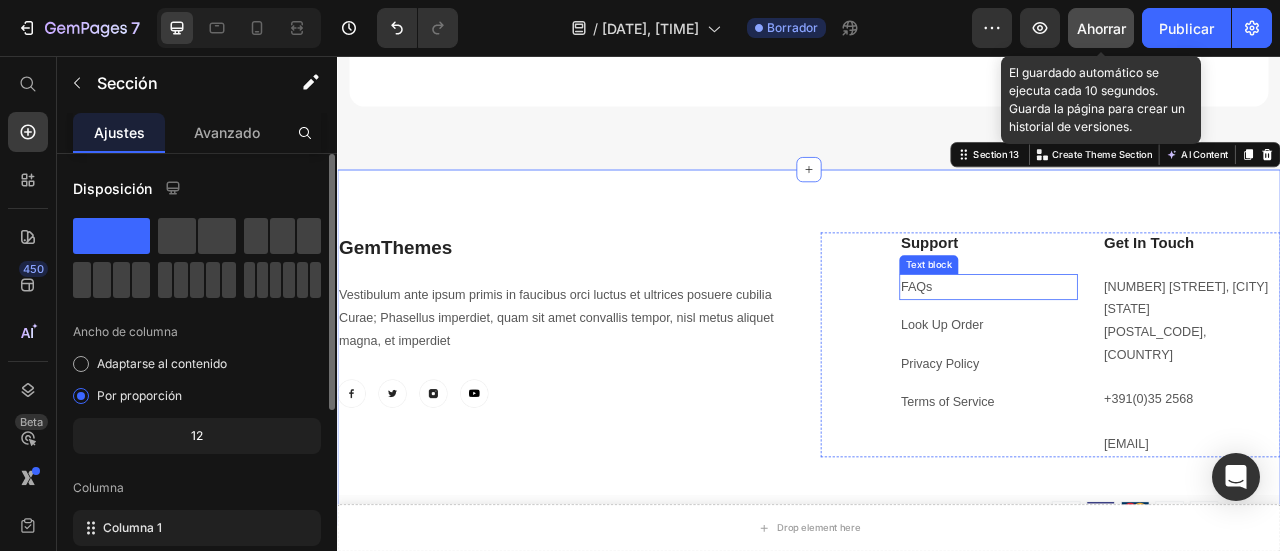 click on "FAQs" at bounding box center [1074, 348] 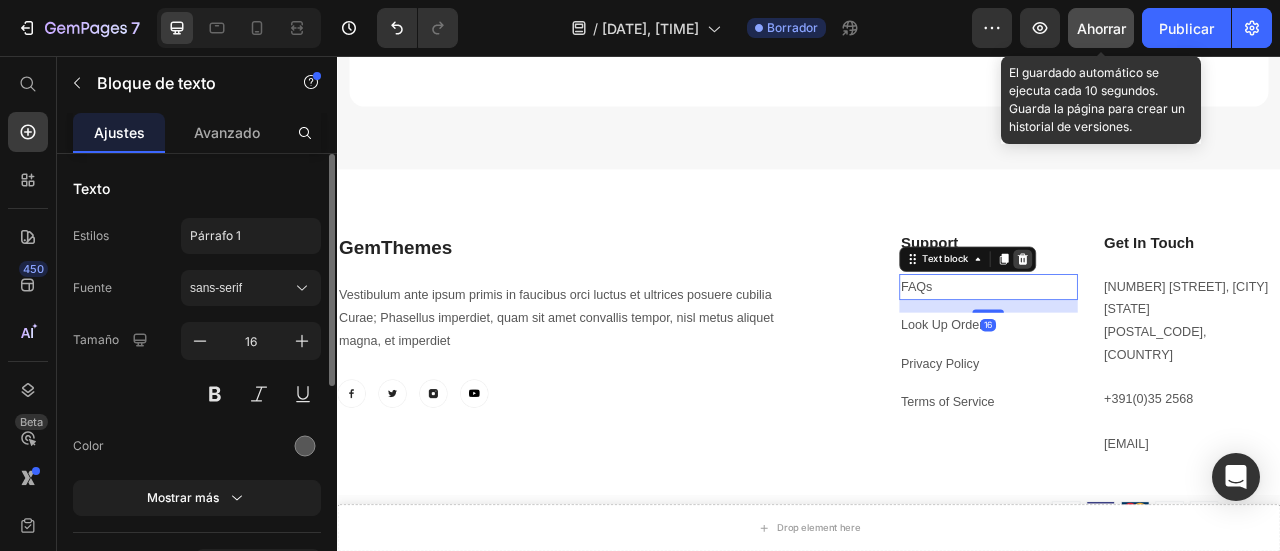 click 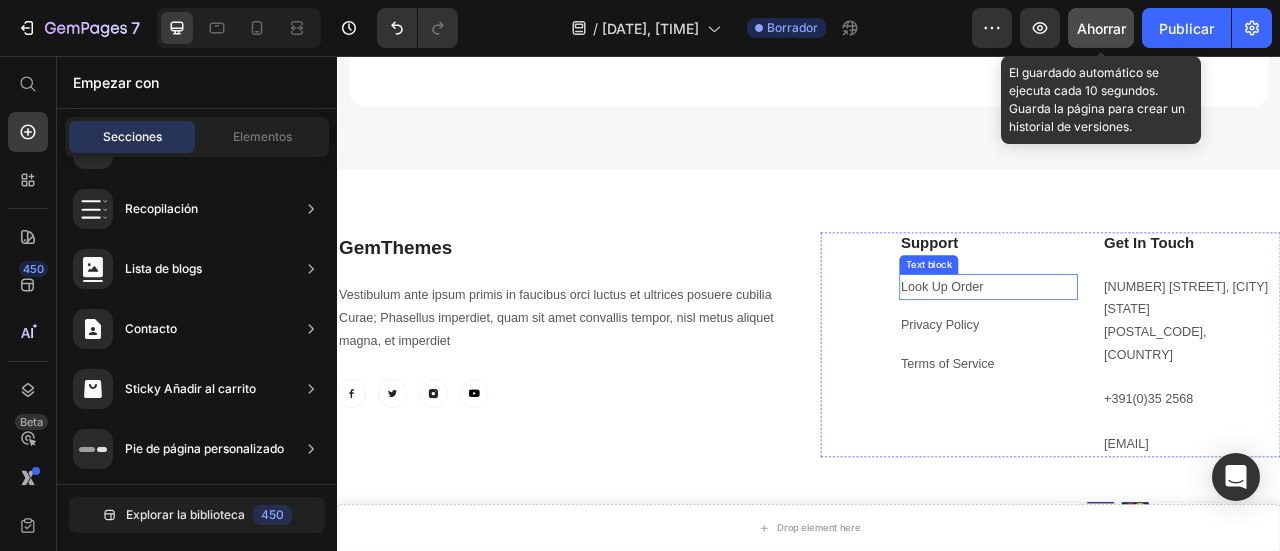 click on "Look Up Order" at bounding box center [1106, 348] 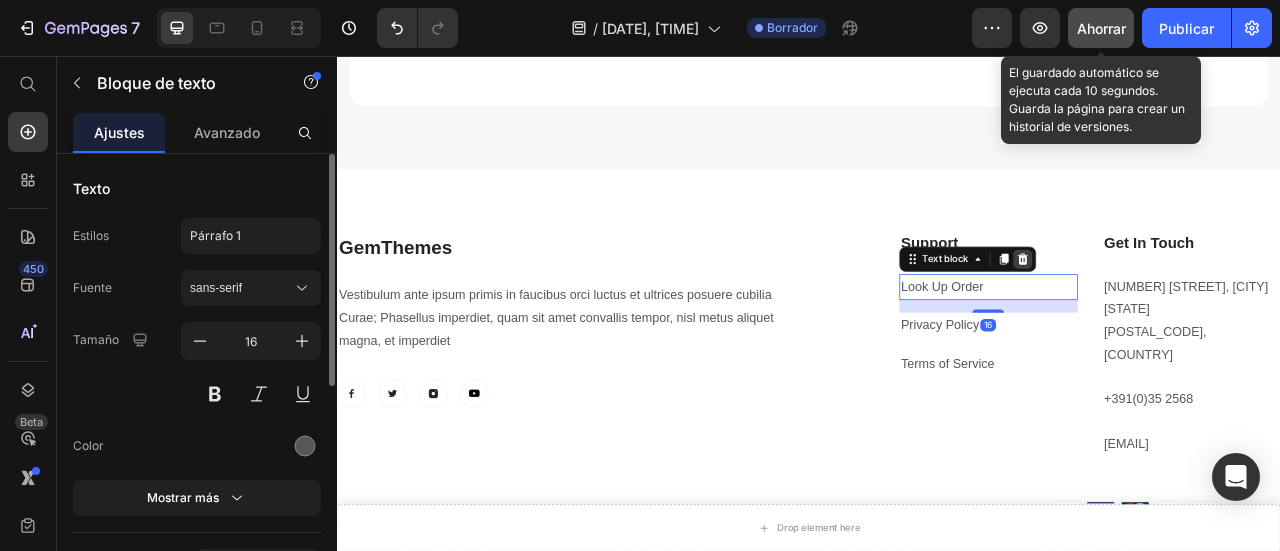 click 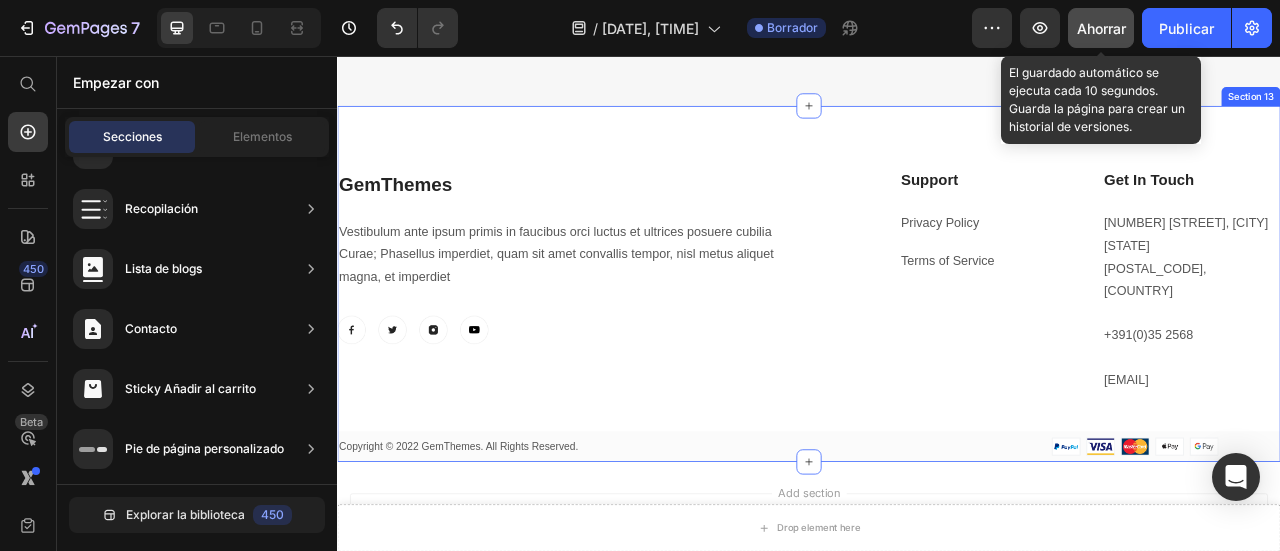 scroll, scrollTop: 9063, scrollLeft: 0, axis: vertical 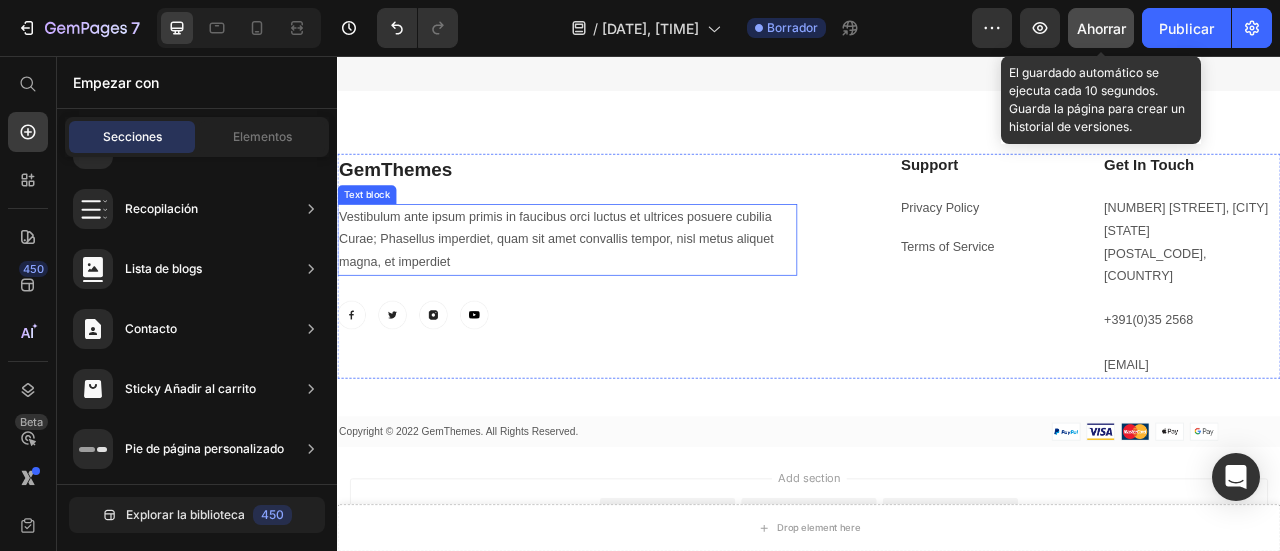 click on "Vestibulum ante ipsum primis in faucibus orci luctus et ultrices posuere cubilia Curae; Phasellus imperdiet, quam sit amet convallis tempor, nisl metus aliquet magna, et imperdiet" at bounding box center [629, 289] 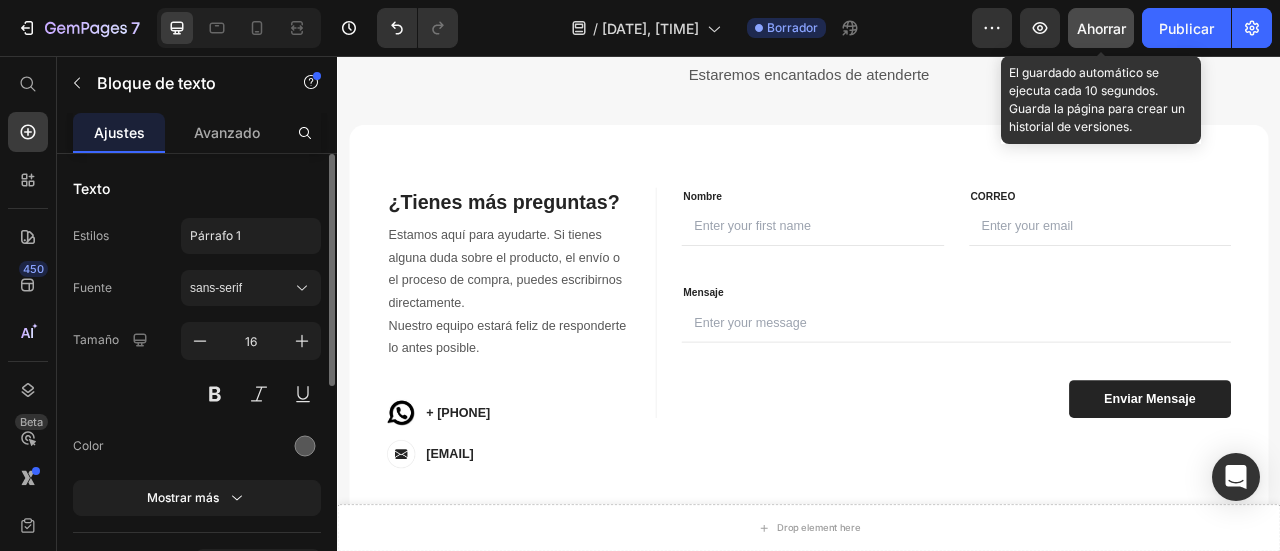scroll, scrollTop: 8364, scrollLeft: 0, axis: vertical 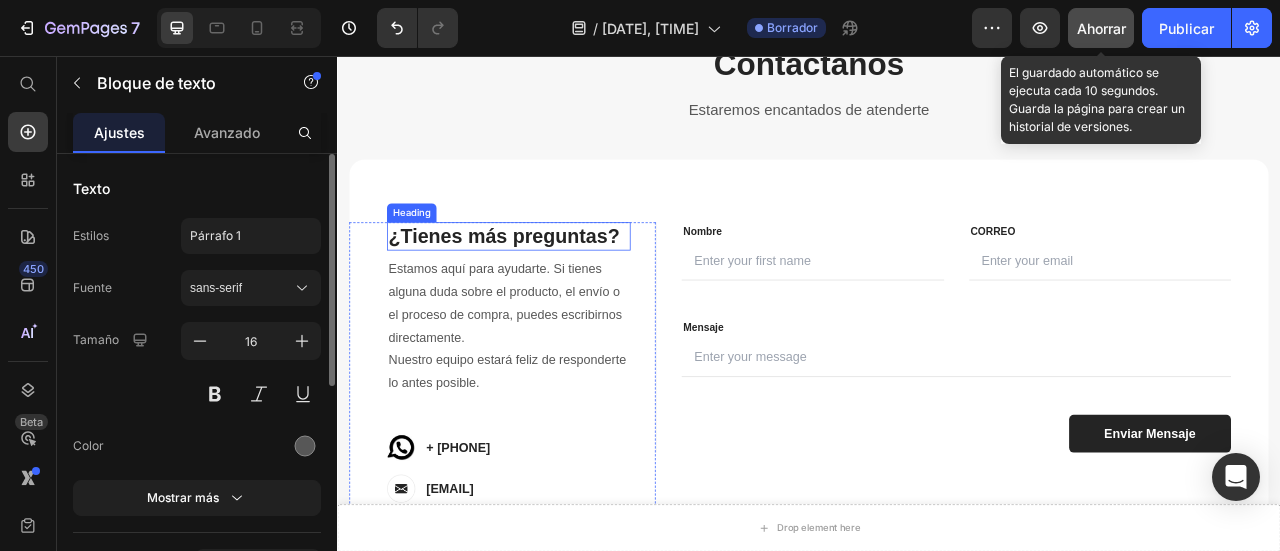 click on "¿Tienes más preguntas?" at bounding box center (555, 285) 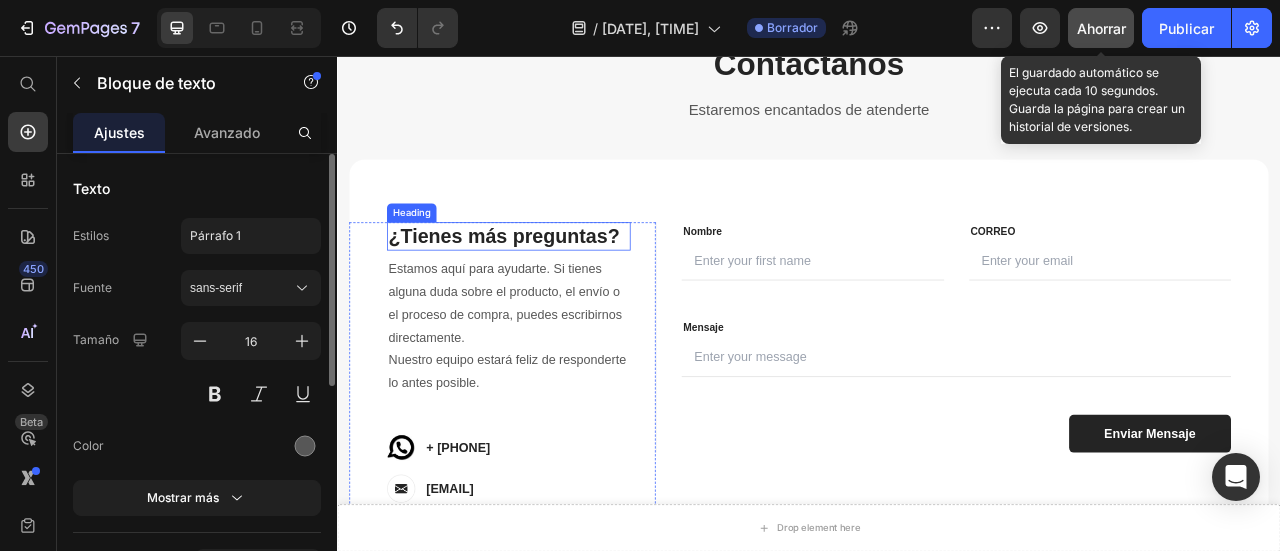 click on "¿Tienes más preguntas?" at bounding box center [555, 285] 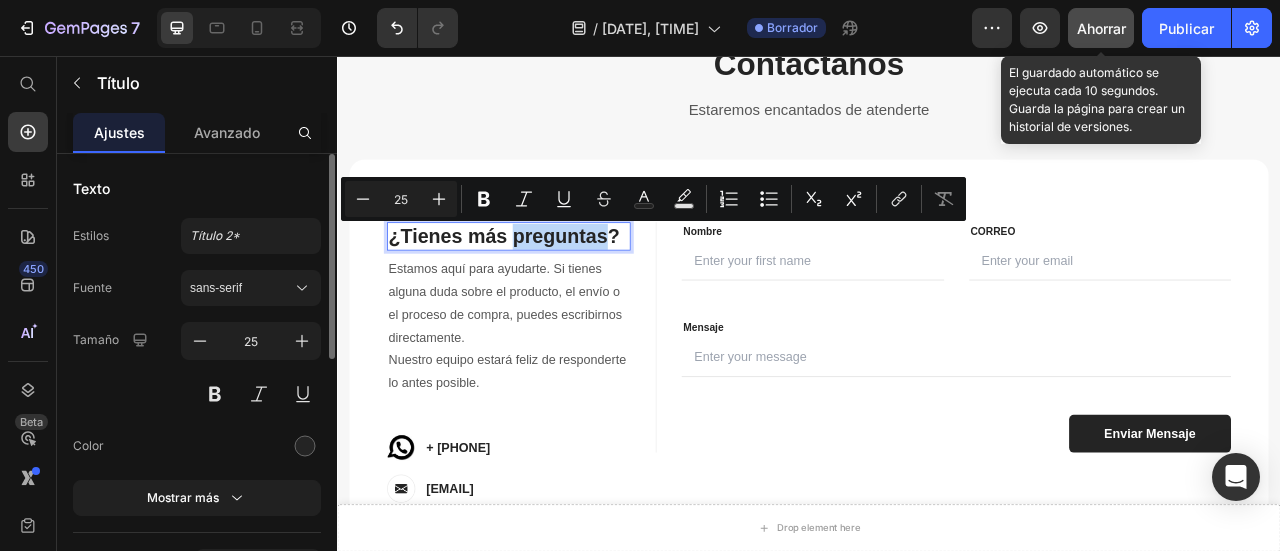 click on "¿Tienes más preguntas?" at bounding box center (555, 285) 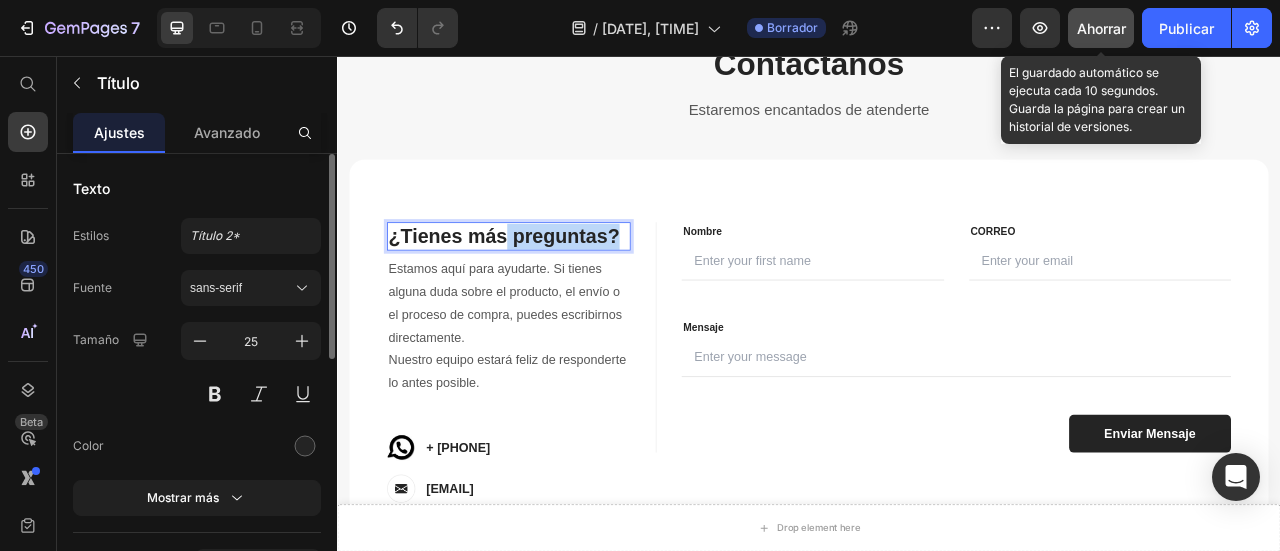 drag, startPoint x: 690, startPoint y: 281, endPoint x: 539, endPoint y: 284, distance: 151.0298 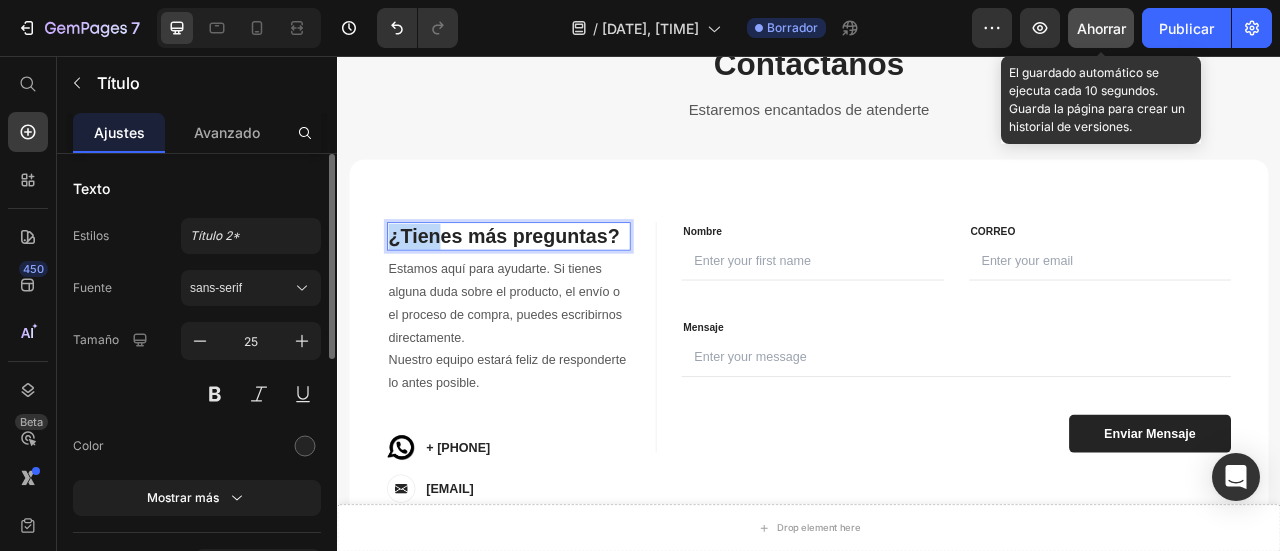 drag, startPoint x: 463, startPoint y: 282, endPoint x: 406, endPoint y: 279, distance: 57.07889 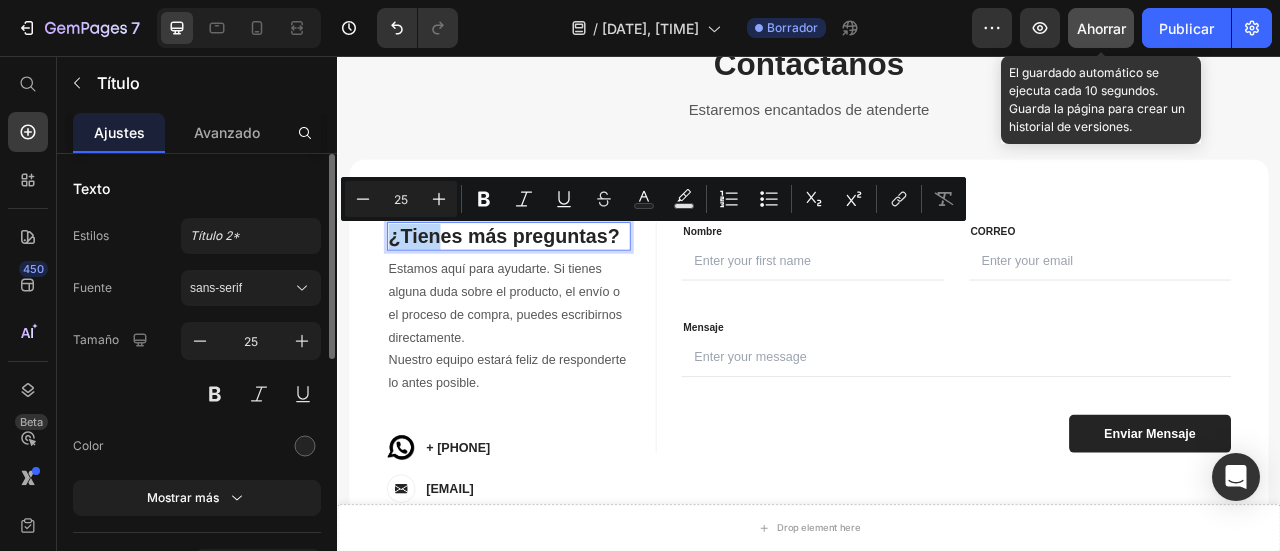 click on "¿Tienes más preguntas?" at bounding box center (555, 285) 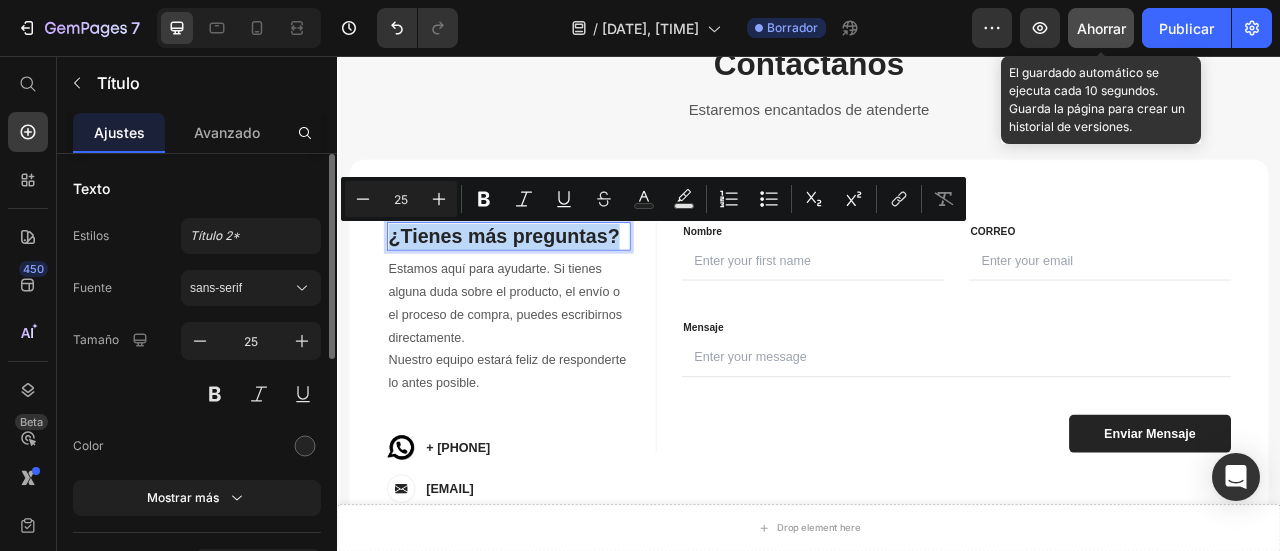 copy on "¿Tienes más preguntas?" 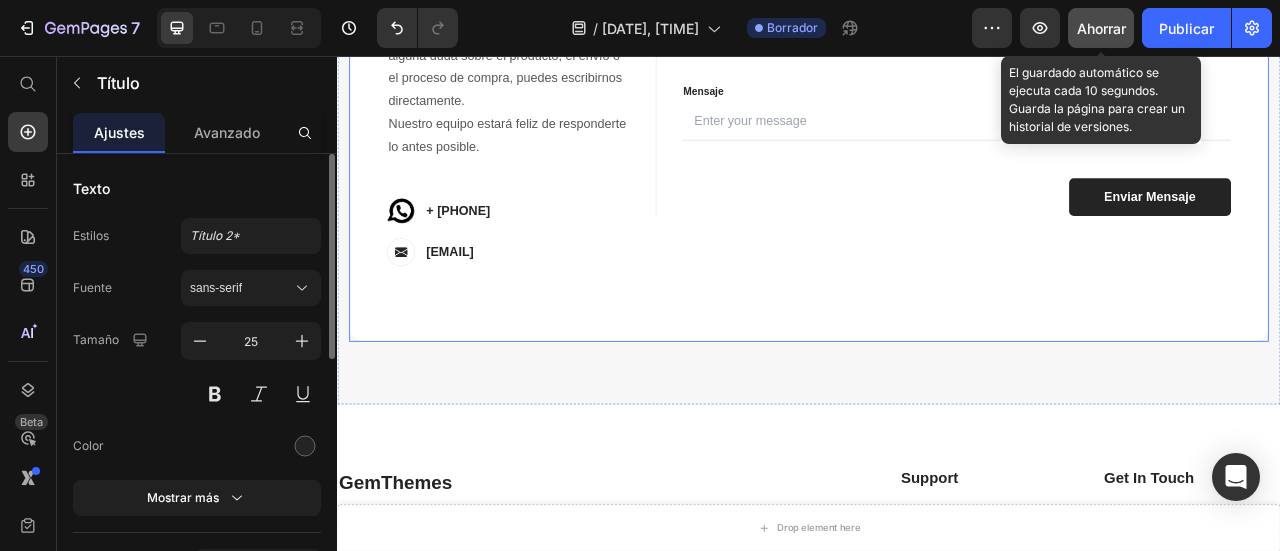 scroll, scrollTop: 8864, scrollLeft: 0, axis: vertical 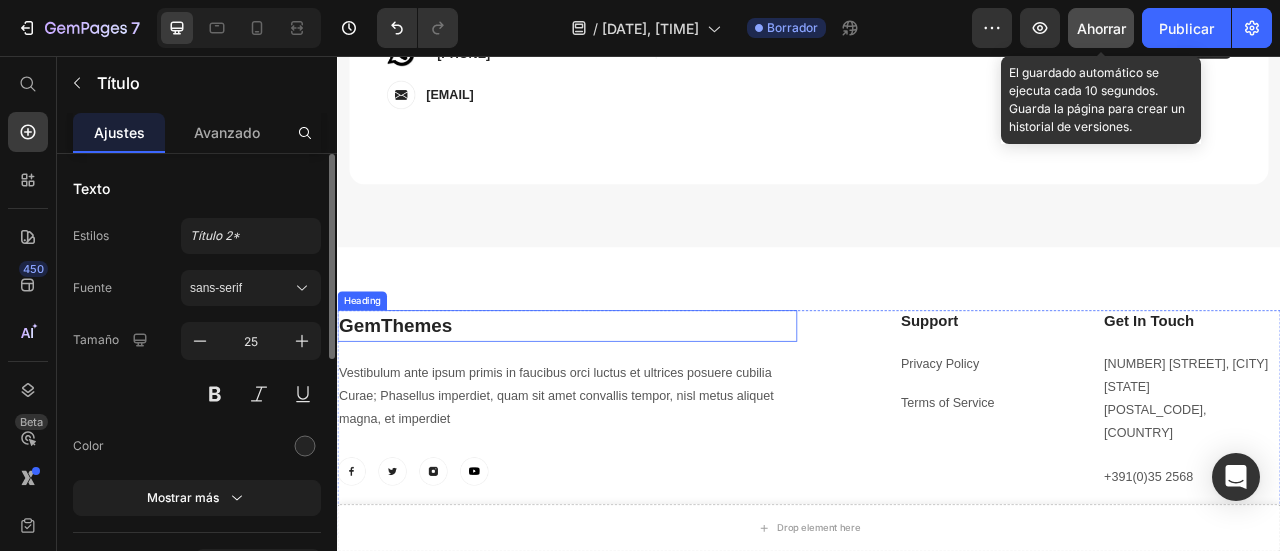 click on "GemThemes" at bounding box center [629, 399] 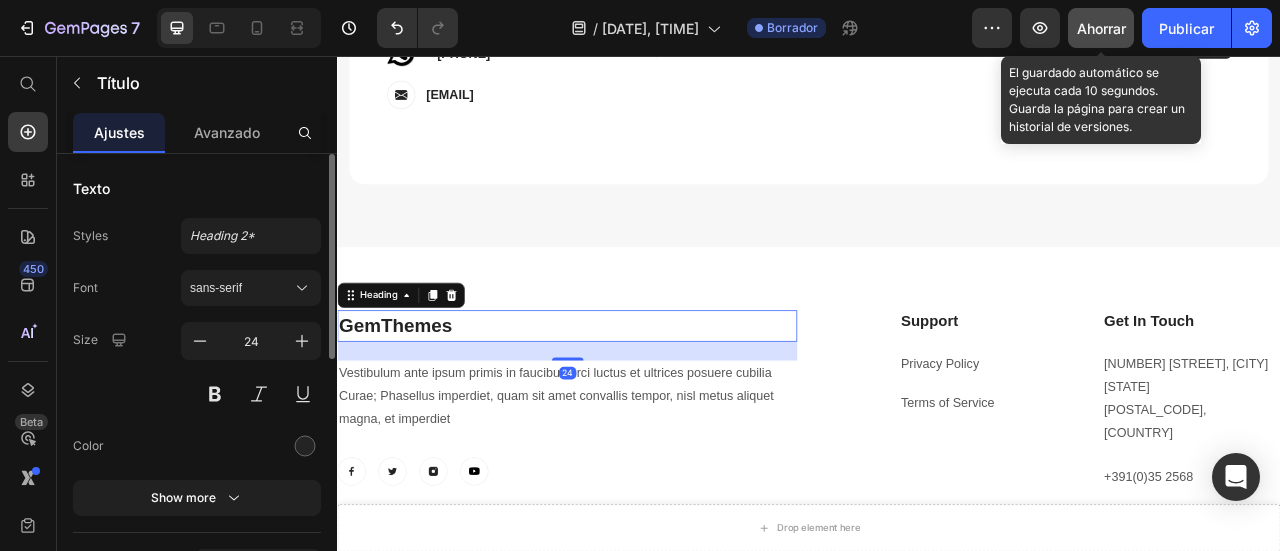 click on "GemThemes" at bounding box center (629, 399) 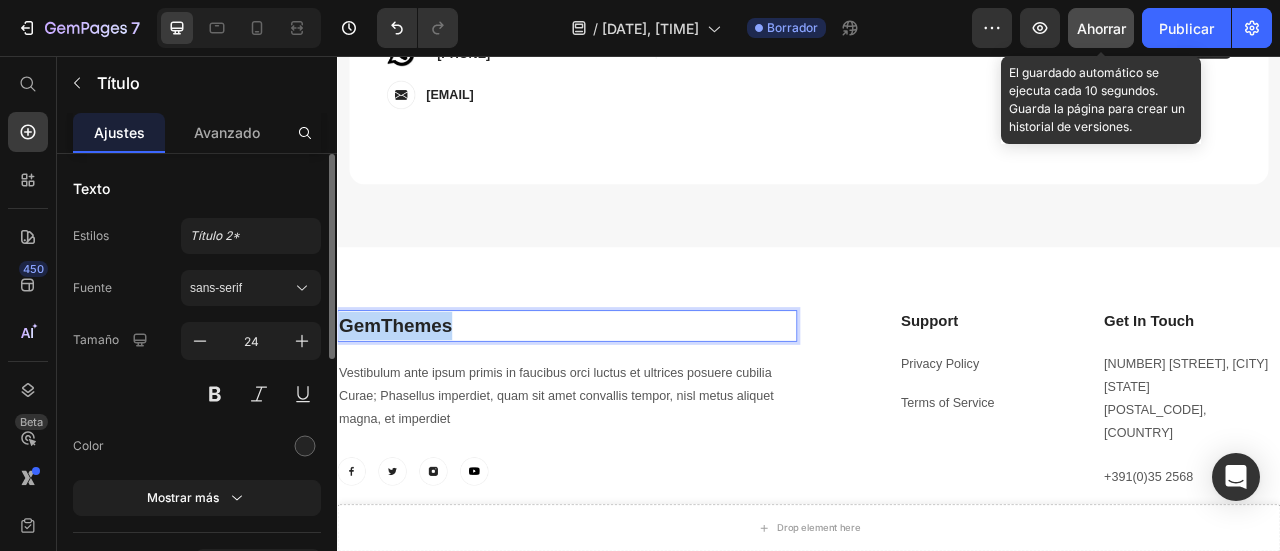 click on "GemThemes" at bounding box center (629, 399) 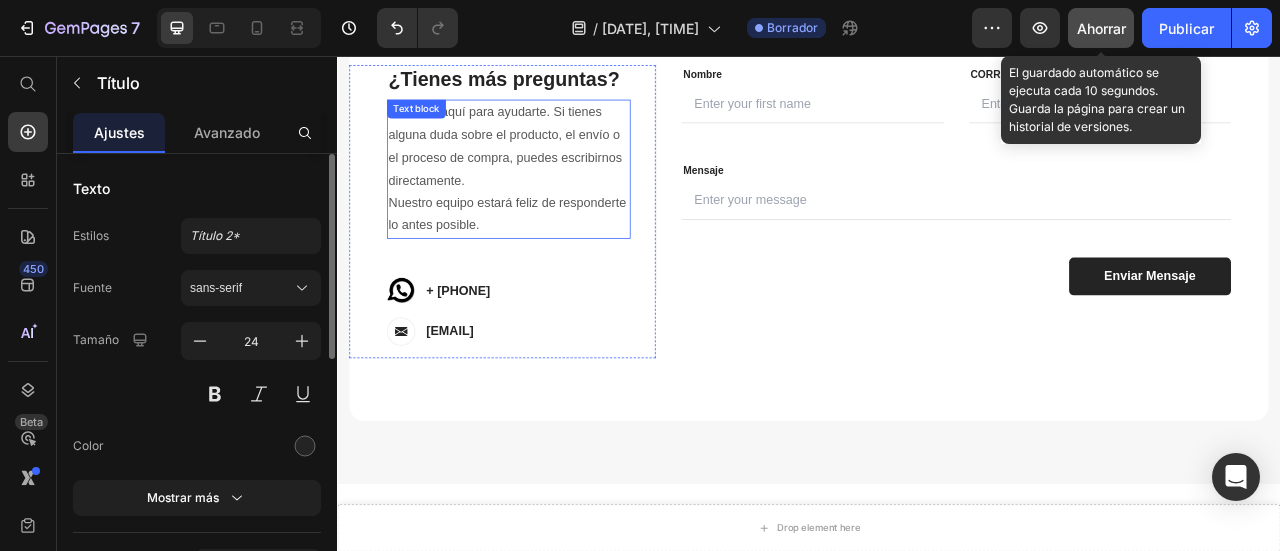 scroll, scrollTop: 8364, scrollLeft: 0, axis: vertical 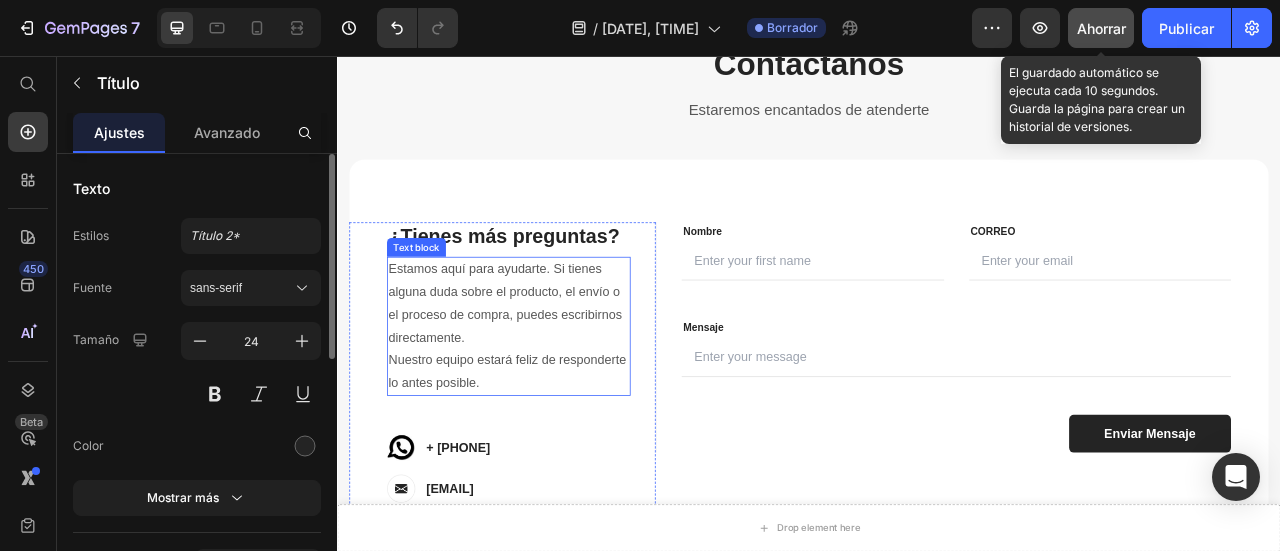 click on "Estamos aquí para ayudarte. Si tienes alguna duda sobre el producto, el envío o el proceso de compra, puedes escribirnos directamente. Nuestro equipo estará feliz de responderte lo antes posible." at bounding box center (555, 399) 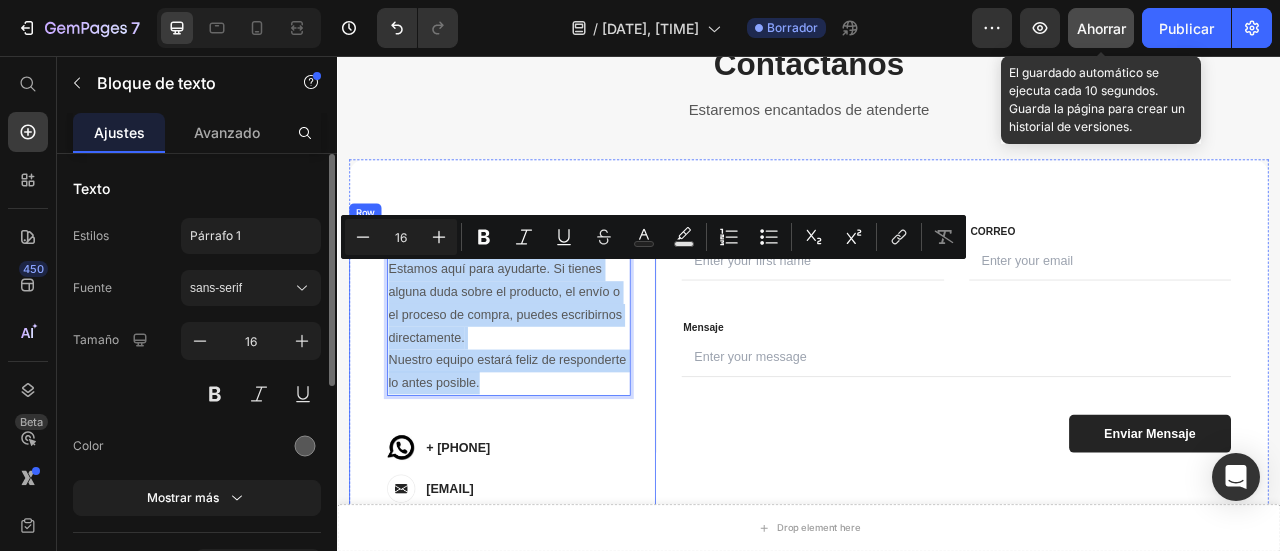 drag, startPoint x: 630, startPoint y: 475, endPoint x: 388, endPoint y: 329, distance: 282.6305 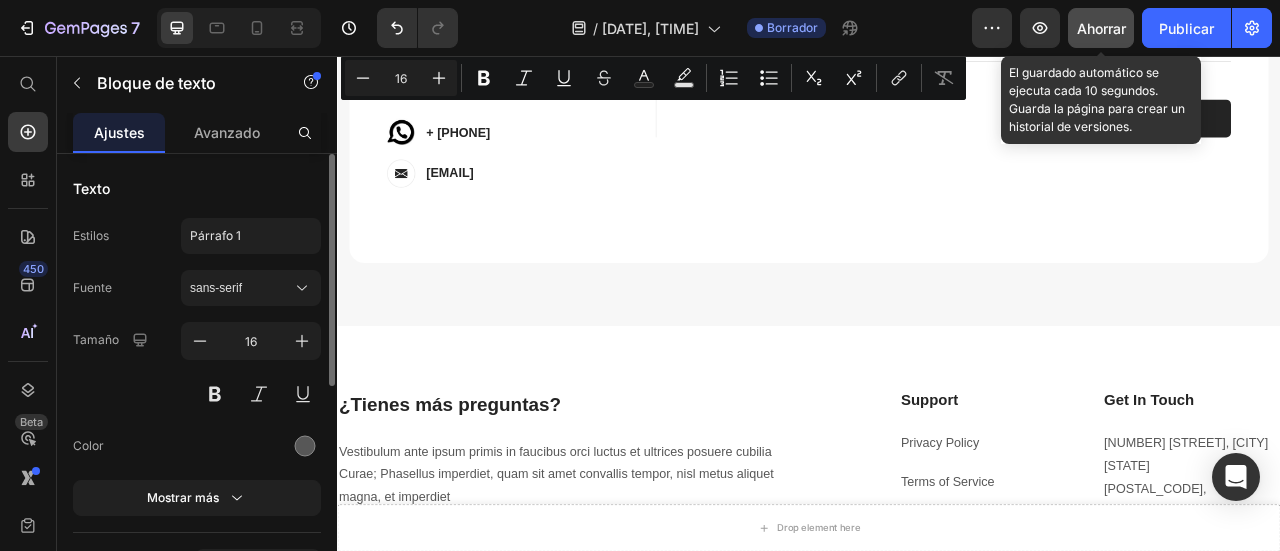 scroll, scrollTop: 8864, scrollLeft: 0, axis: vertical 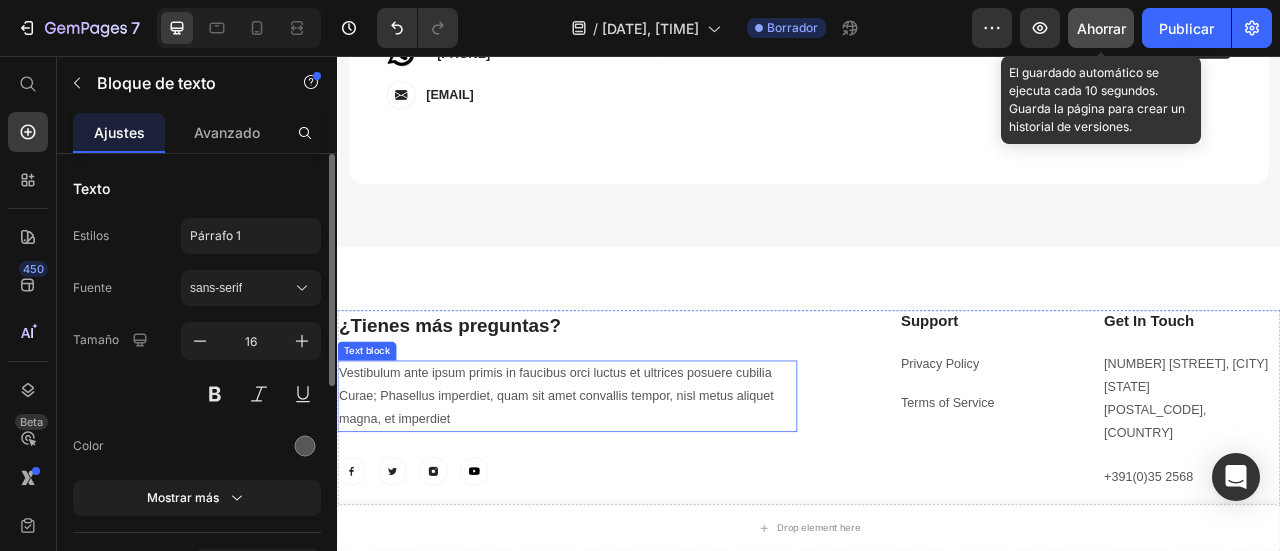 click on "Vestibulum ante ipsum primis in faucibus orci luctus et ultrices posuere cubilia Curae; Phasellus imperdiet, quam sit amet convallis tempor, nisl metus aliquet magna, et imperdiet" at bounding box center [629, 488] 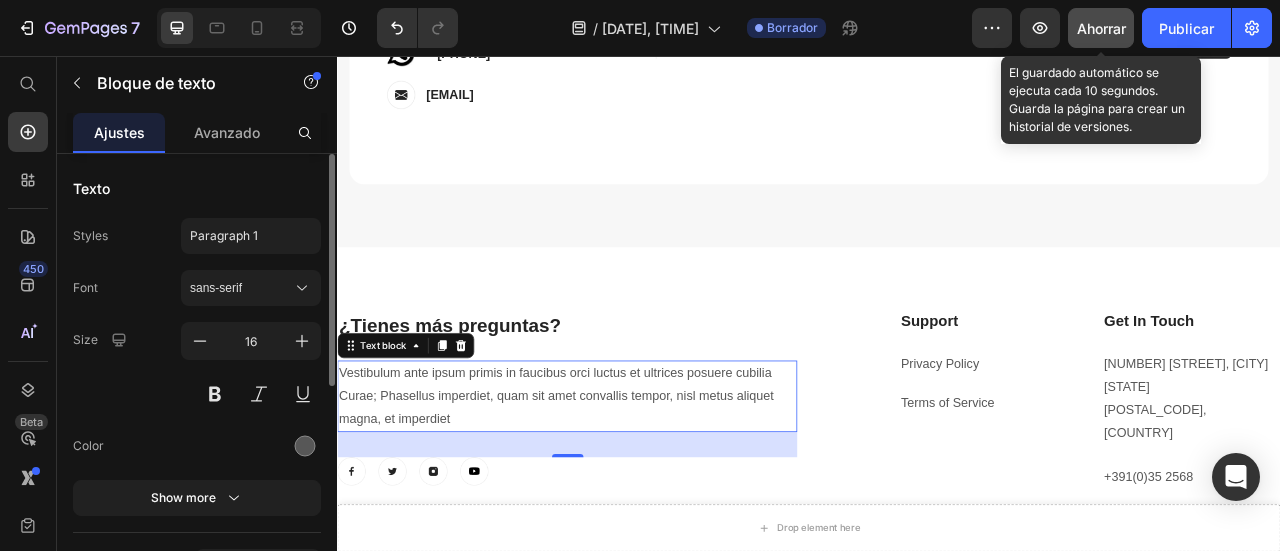 click on "Vestibulum ante ipsum primis in faucibus orci luctus et ultrices posuere cubilia Curae; Phasellus imperdiet, quam sit amet convallis tempor, nisl metus aliquet magna, et imperdiet" at bounding box center (629, 488) 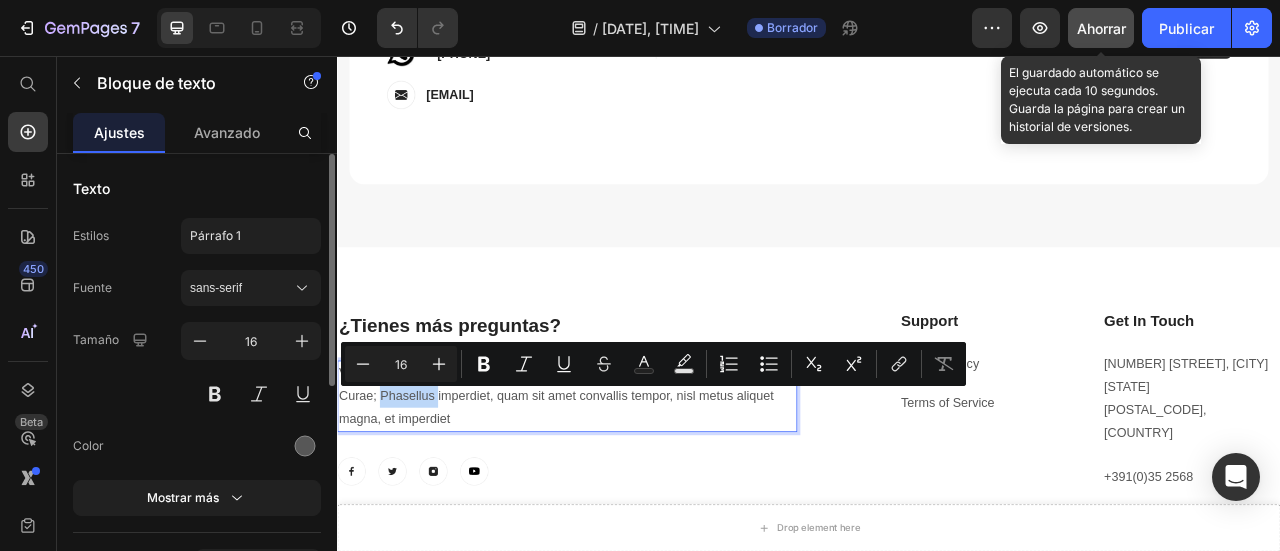 click on "Vestibulum ante ipsum primis in faucibus orci luctus et ultrices posuere cubilia Curae; Phasellus imperdiet, quam sit amet convallis tempor, nisl metus aliquet magna, et imperdiet" at bounding box center [629, 488] 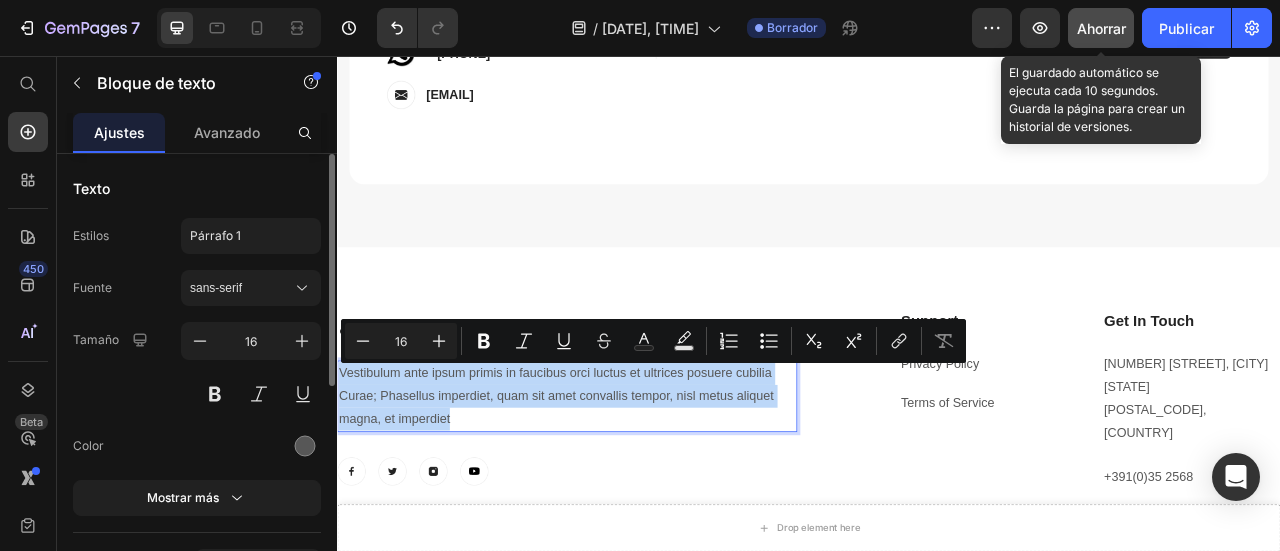 drag, startPoint x: 492, startPoint y: 520, endPoint x: 324, endPoint y: 450, distance: 182 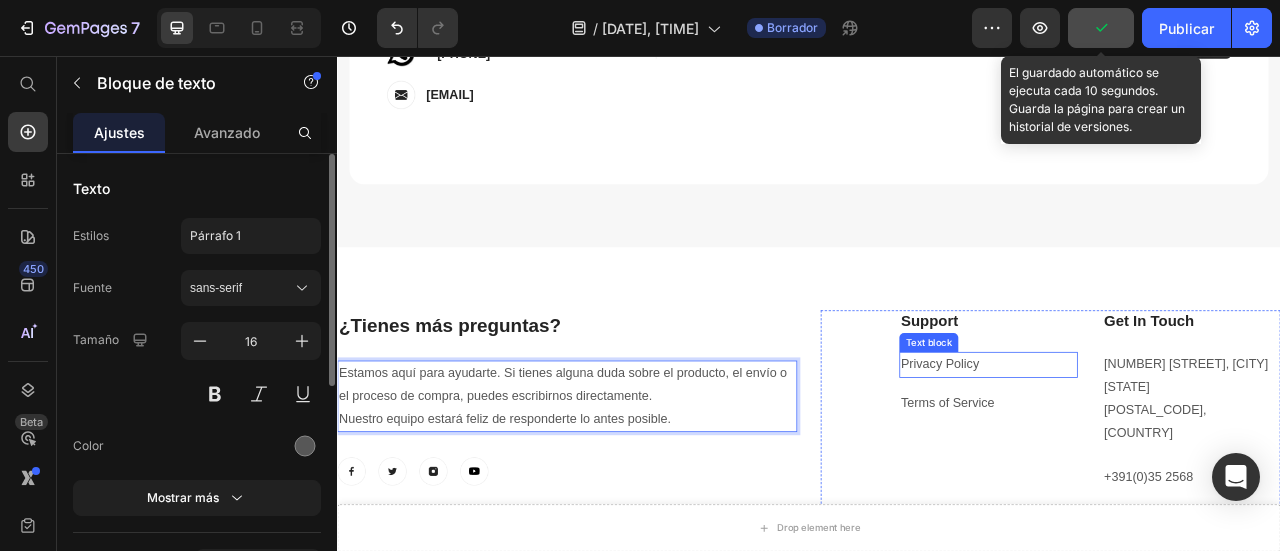 click on "Privacy Policy" at bounding box center [1104, 447] 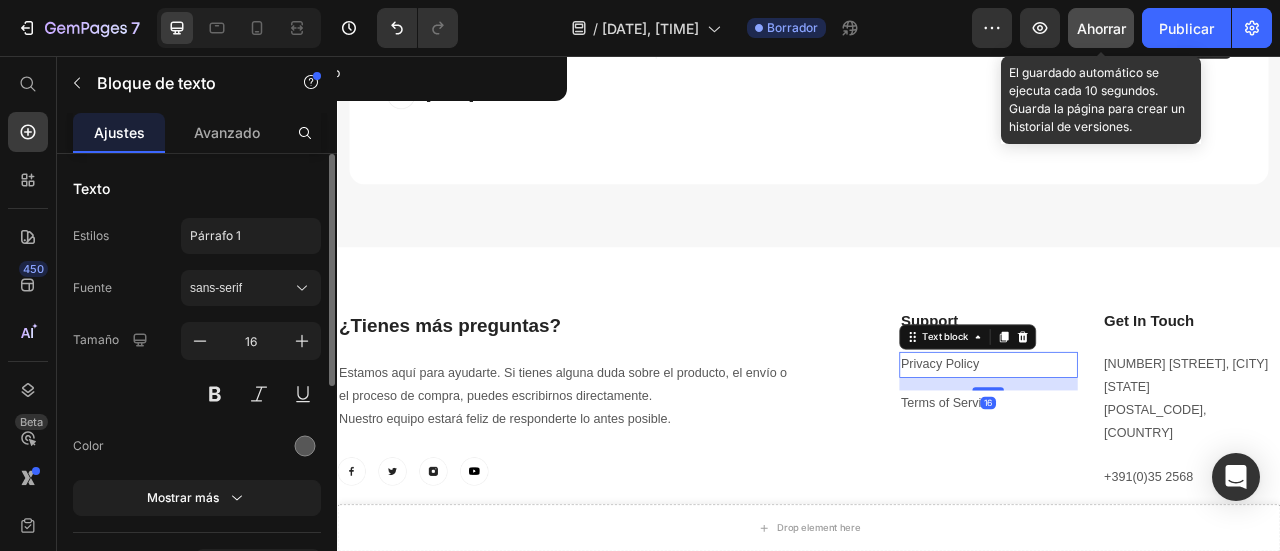 click on "Privacy Policy" at bounding box center [1165, 448] 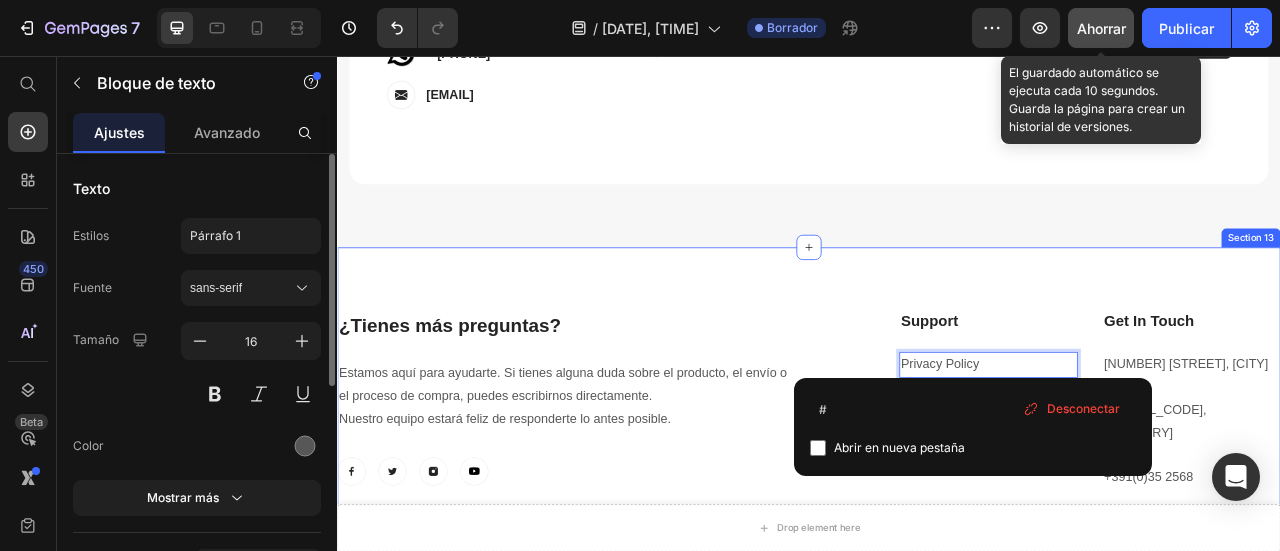 click on "184 [STREET], [CITY] [STATE], [COUNTRY] +[PHONE] [EMAIL]" at bounding box center (937, 525) 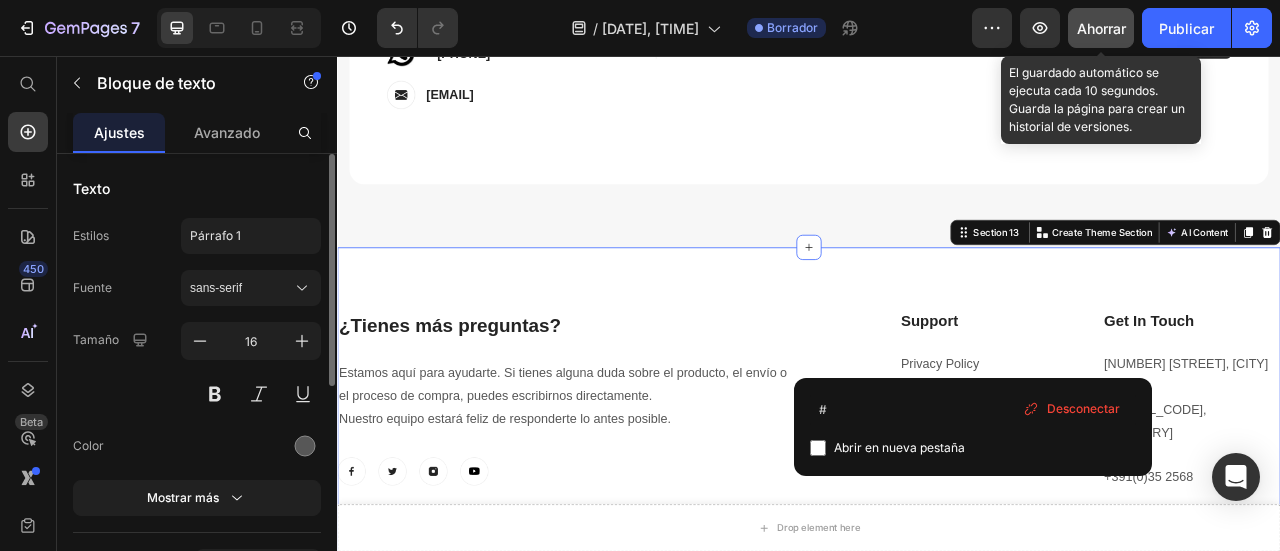 click on "[EMAIL]" at bounding box center (937, 525) 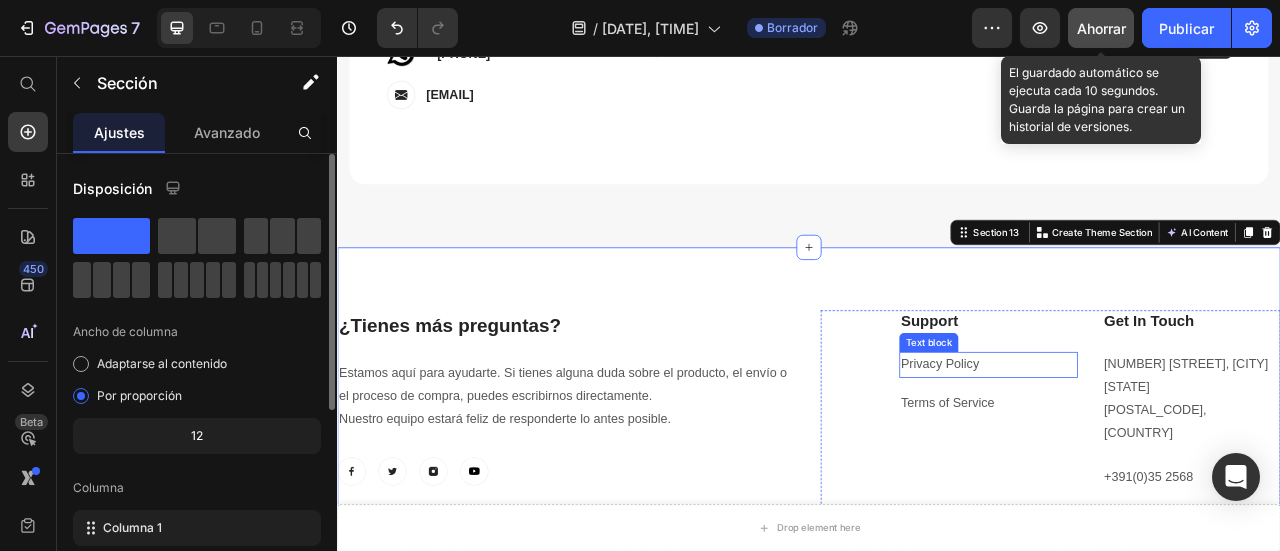 click on "Privacy Policy" at bounding box center [1104, 447] 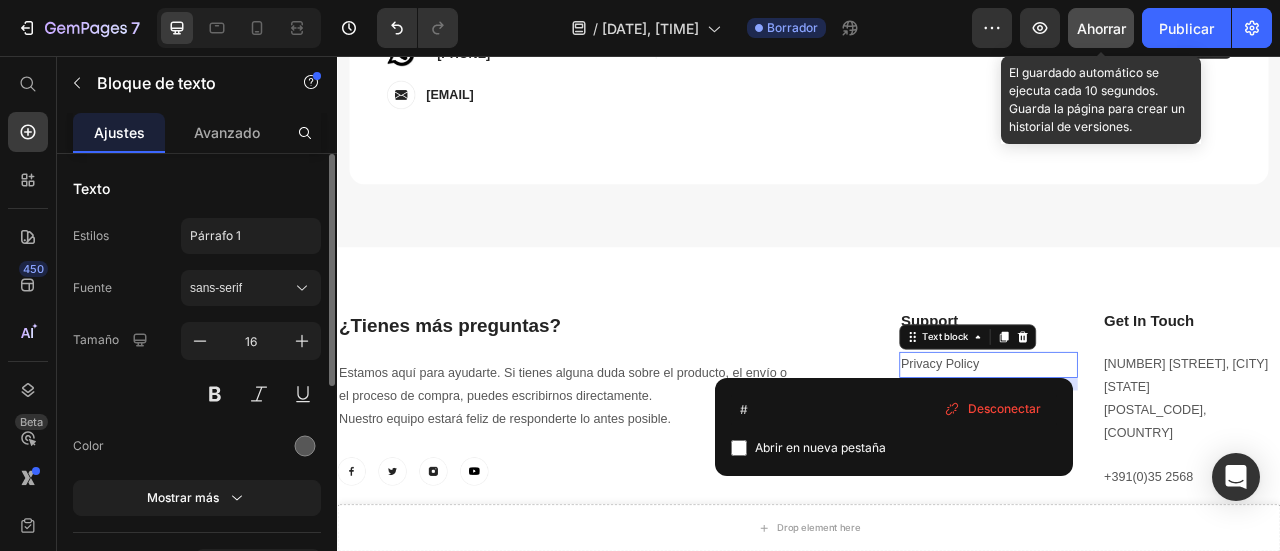 click on "Abrir en nueva pestaña" at bounding box center (820, 447) 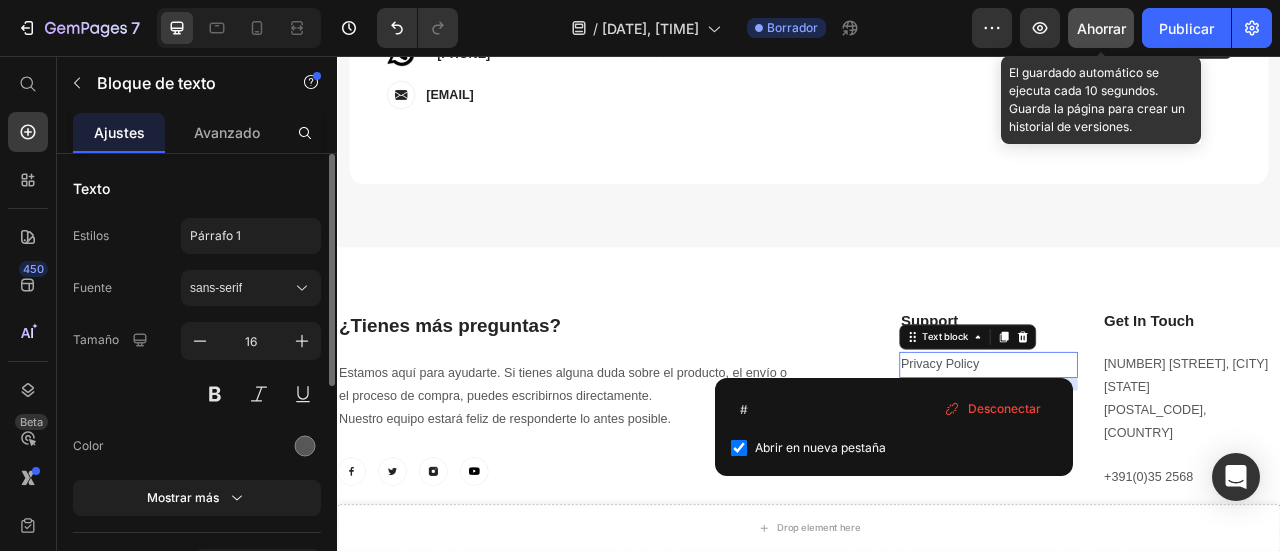 checkbox on "true" 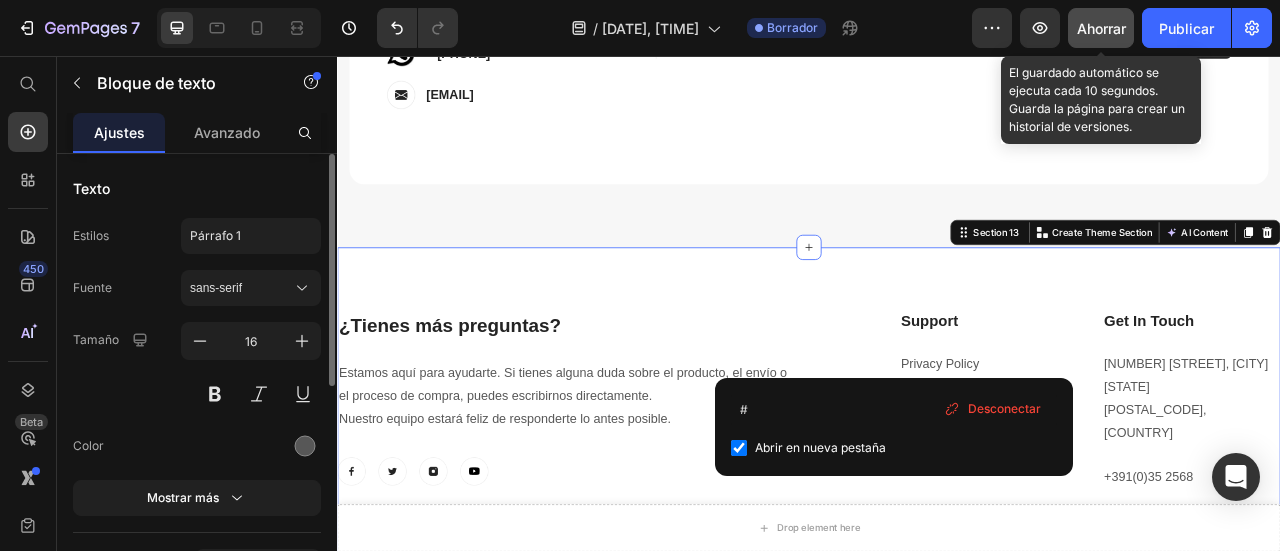 click on "184 [STREET], [CITY] [STATE], [COUNTRY] +[PHONE] [EMAIL]" at bounding box center (937, 565) 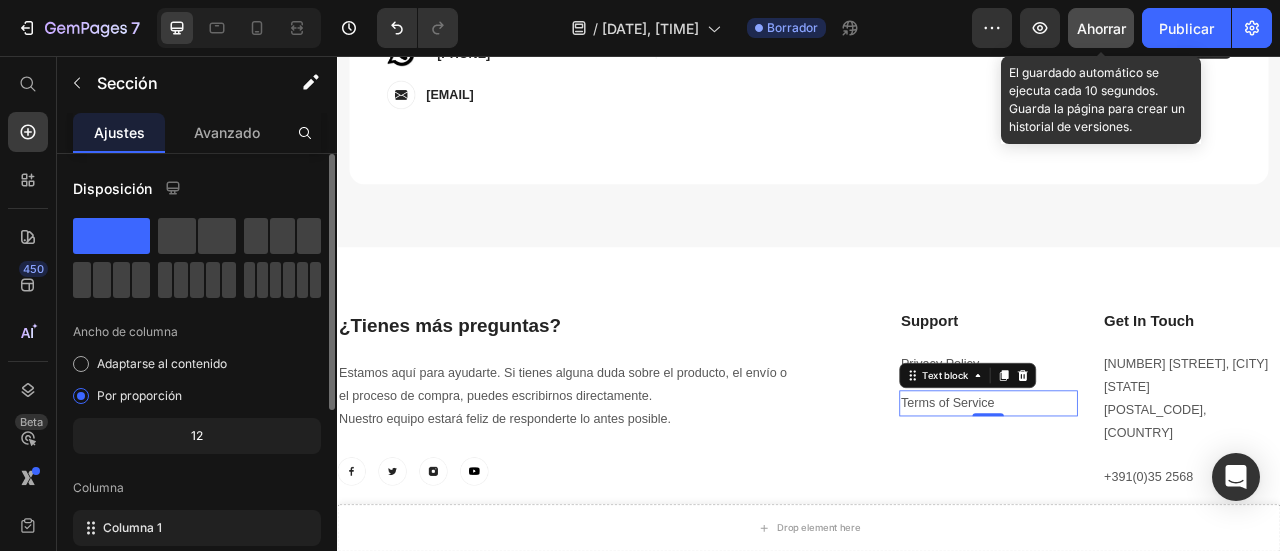 click on "Terms of Service" at bounding box center [1113, 496] 